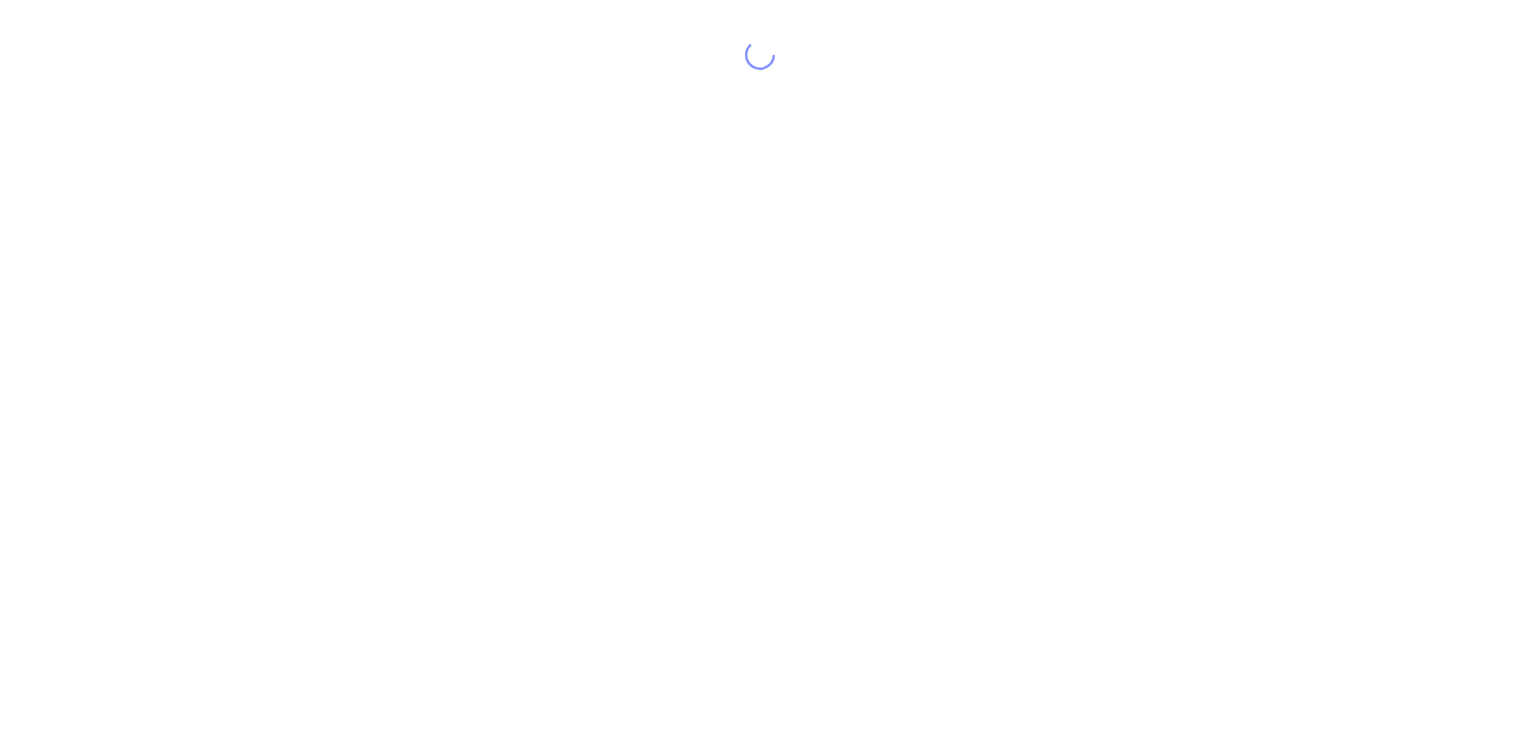 scroll, scrollTop: 0, scrollLeft: 0, axis: both 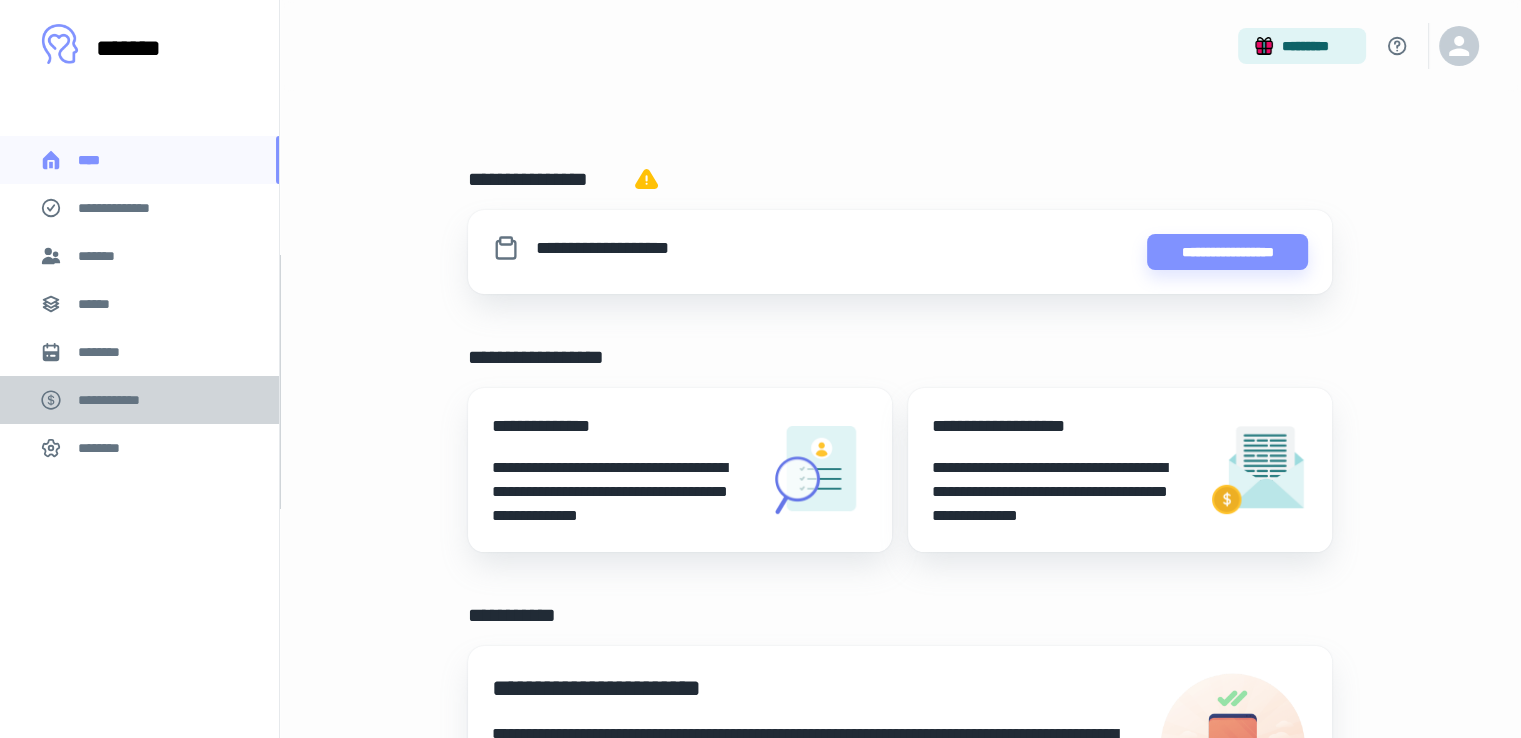 click on "**********" at bounding box center (119, 400) 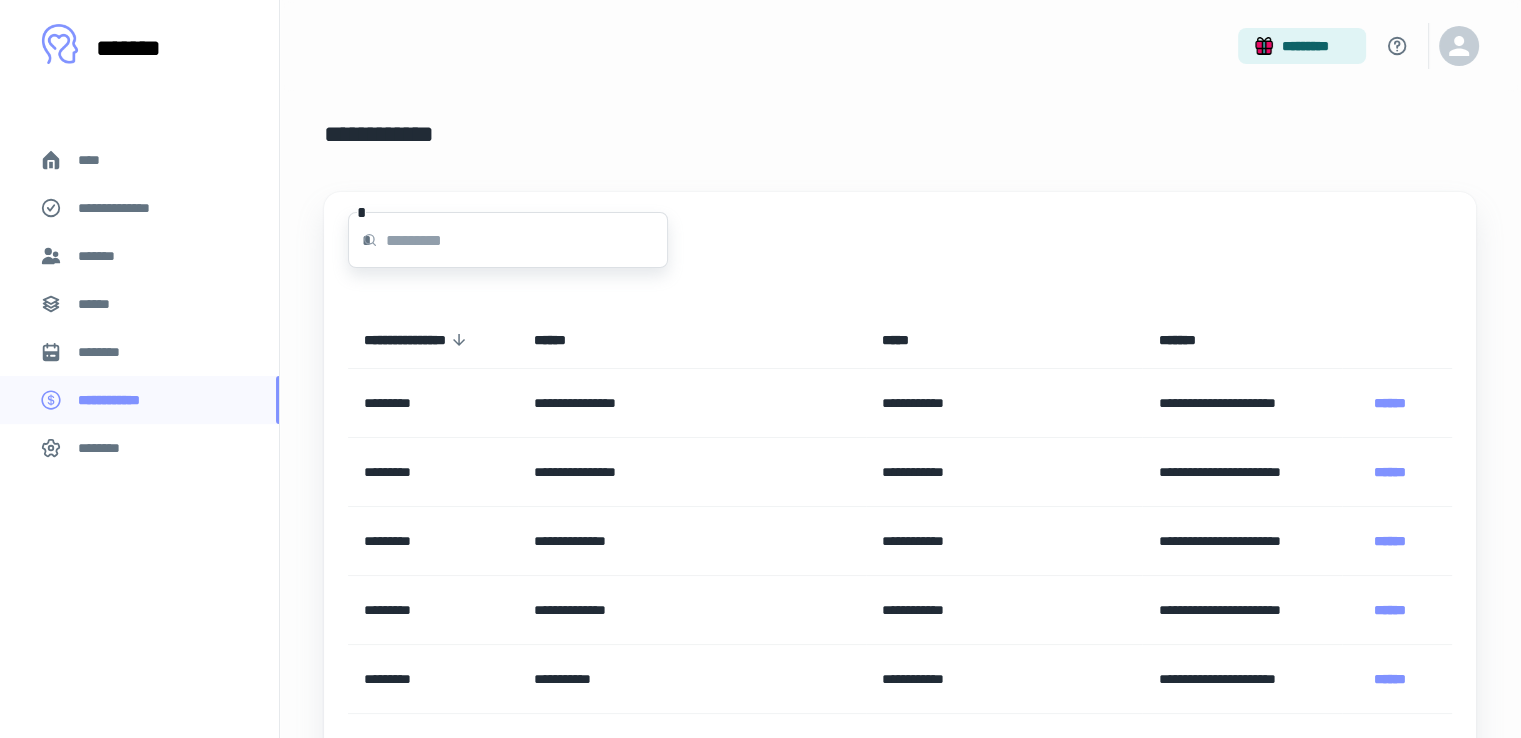 click at bounding box center [527, 240] 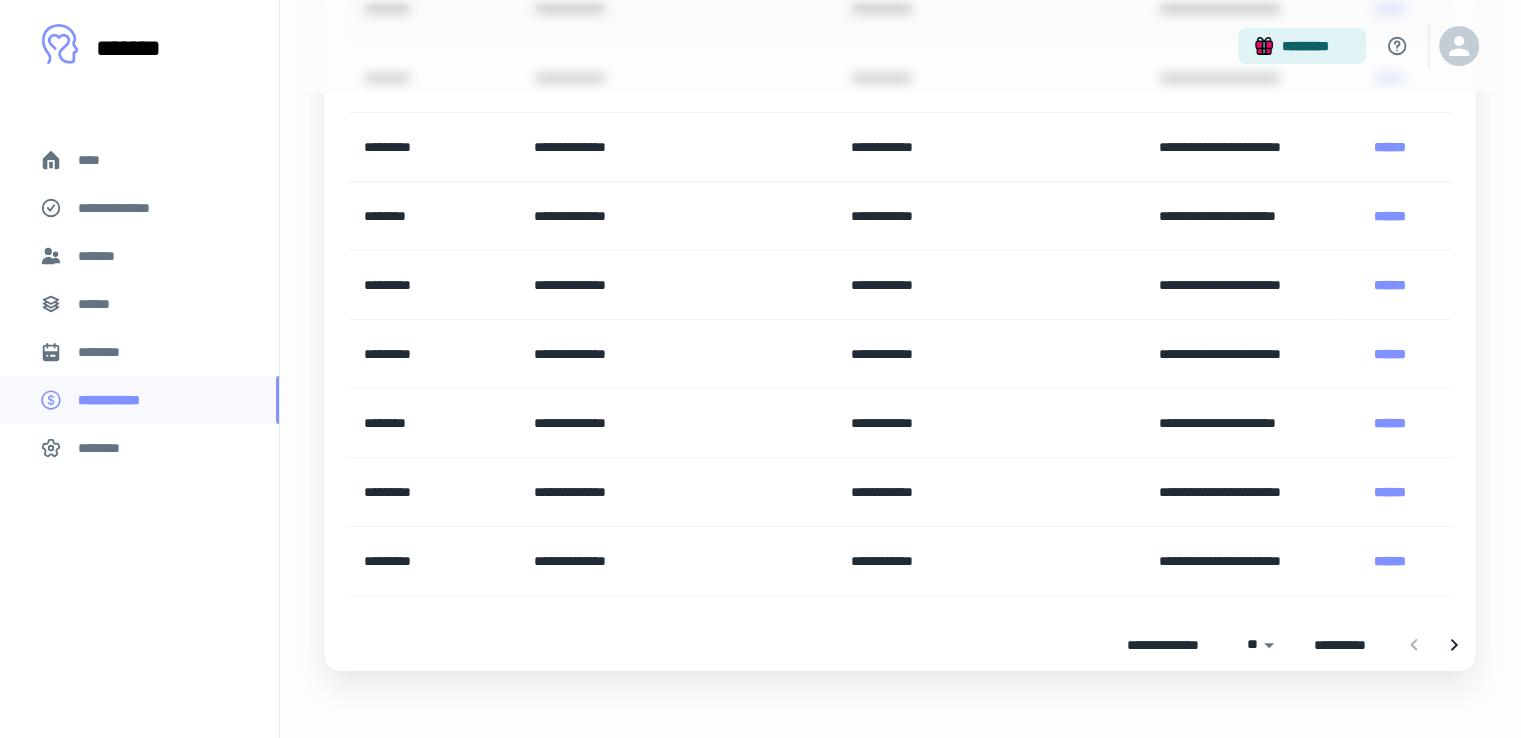 scroll, scrollTop: 476, scrollLeft: 0, axis: vertical 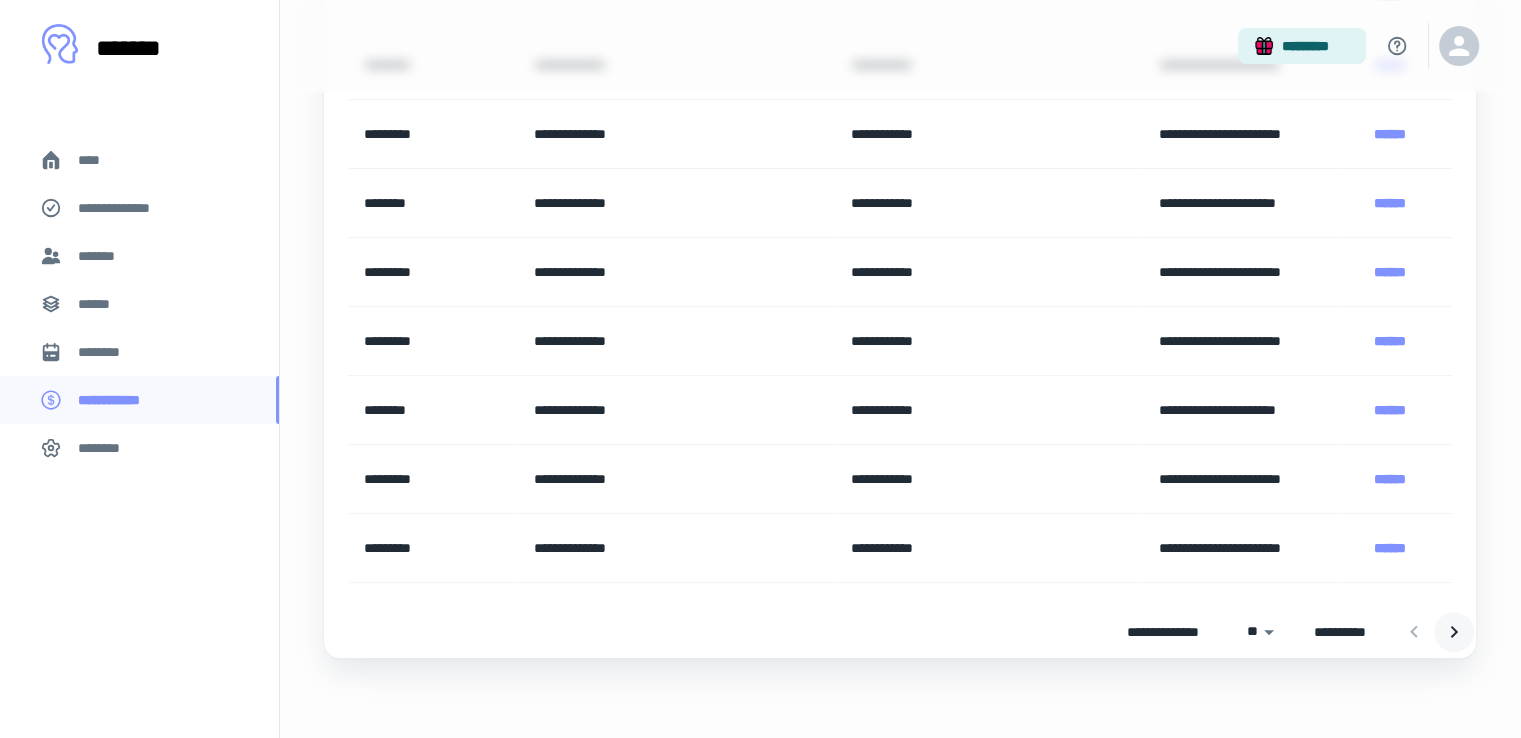 type on "*******" 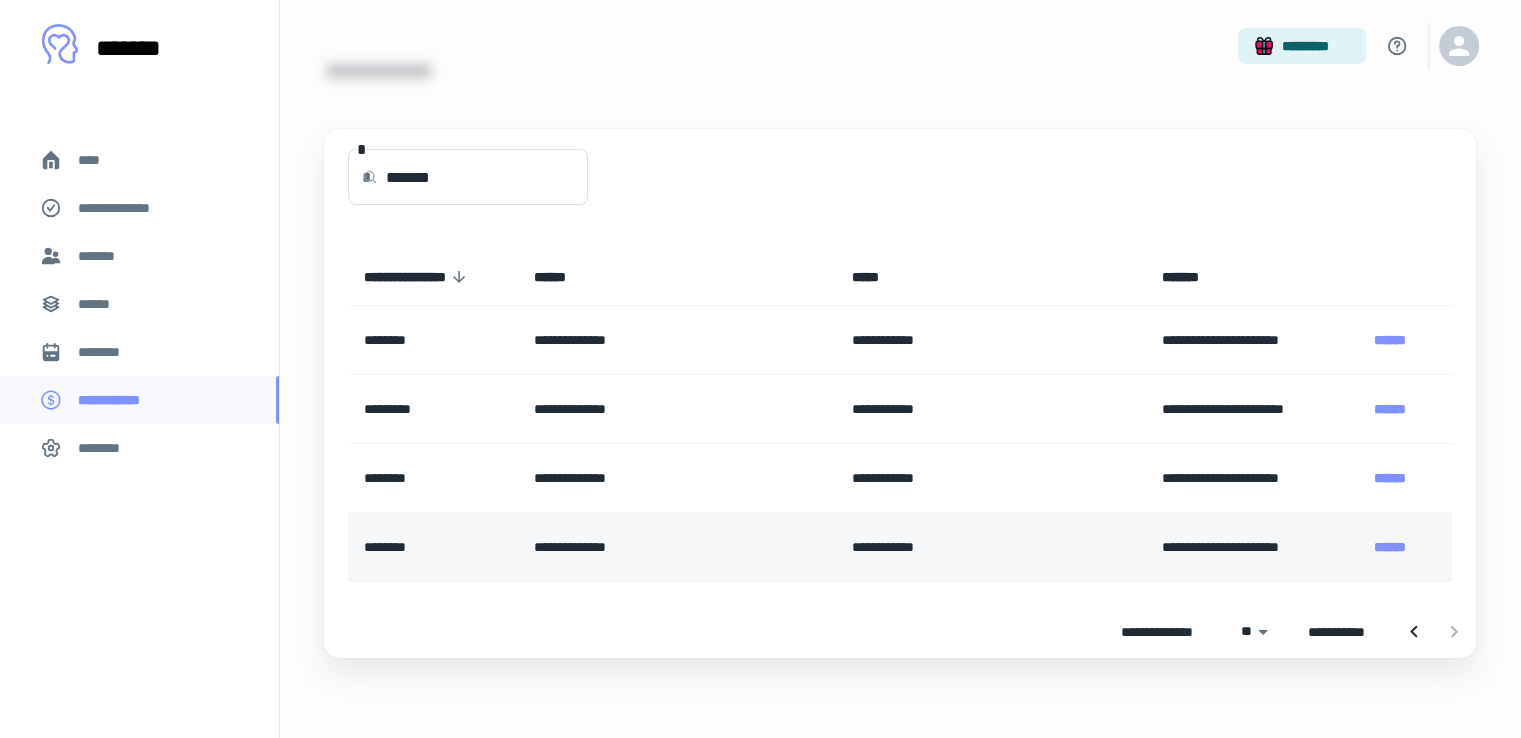 click on "******" at bounding box center (1390, 547) 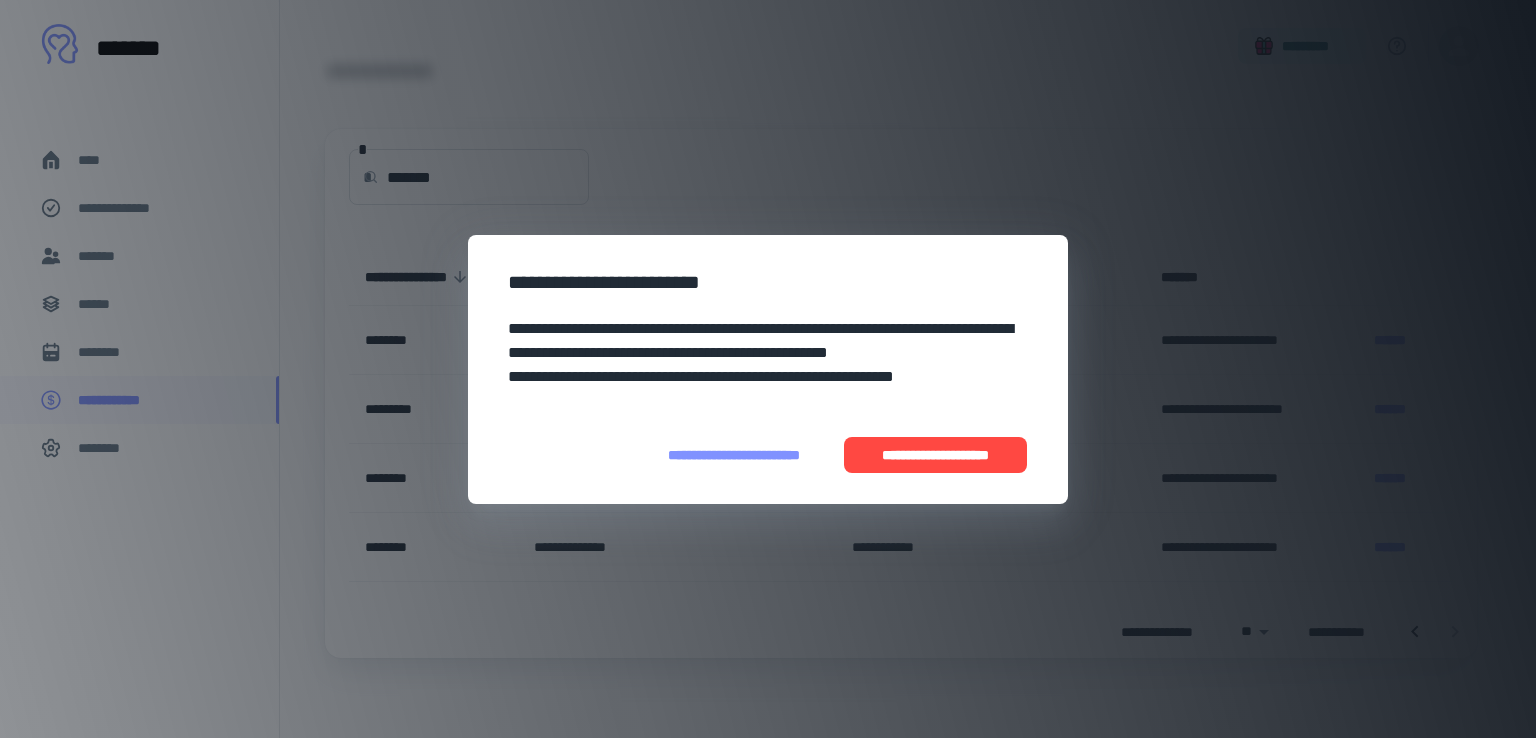 click on "**********" at bounding box center (935, 455) 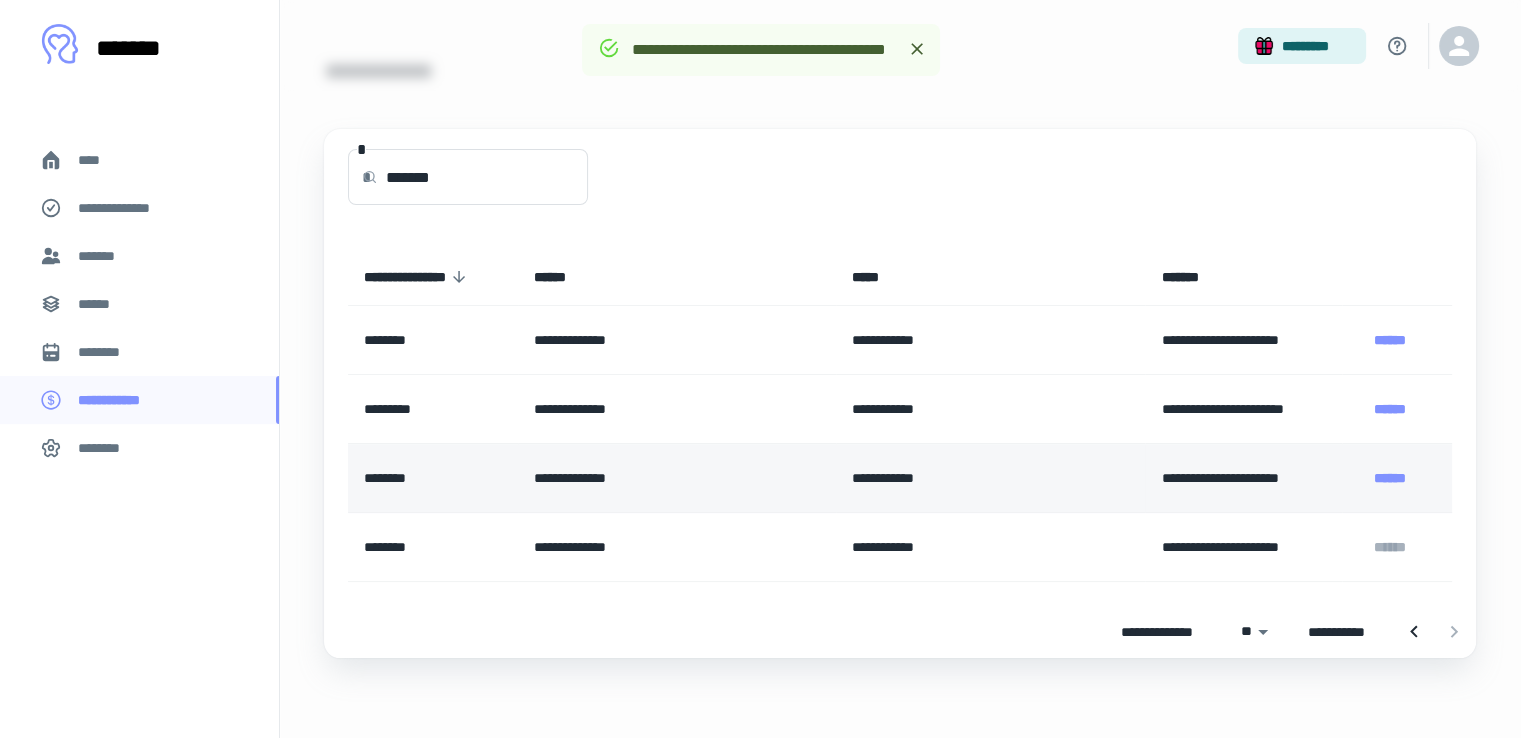 click on "******" at bounding box center [1390, 478] 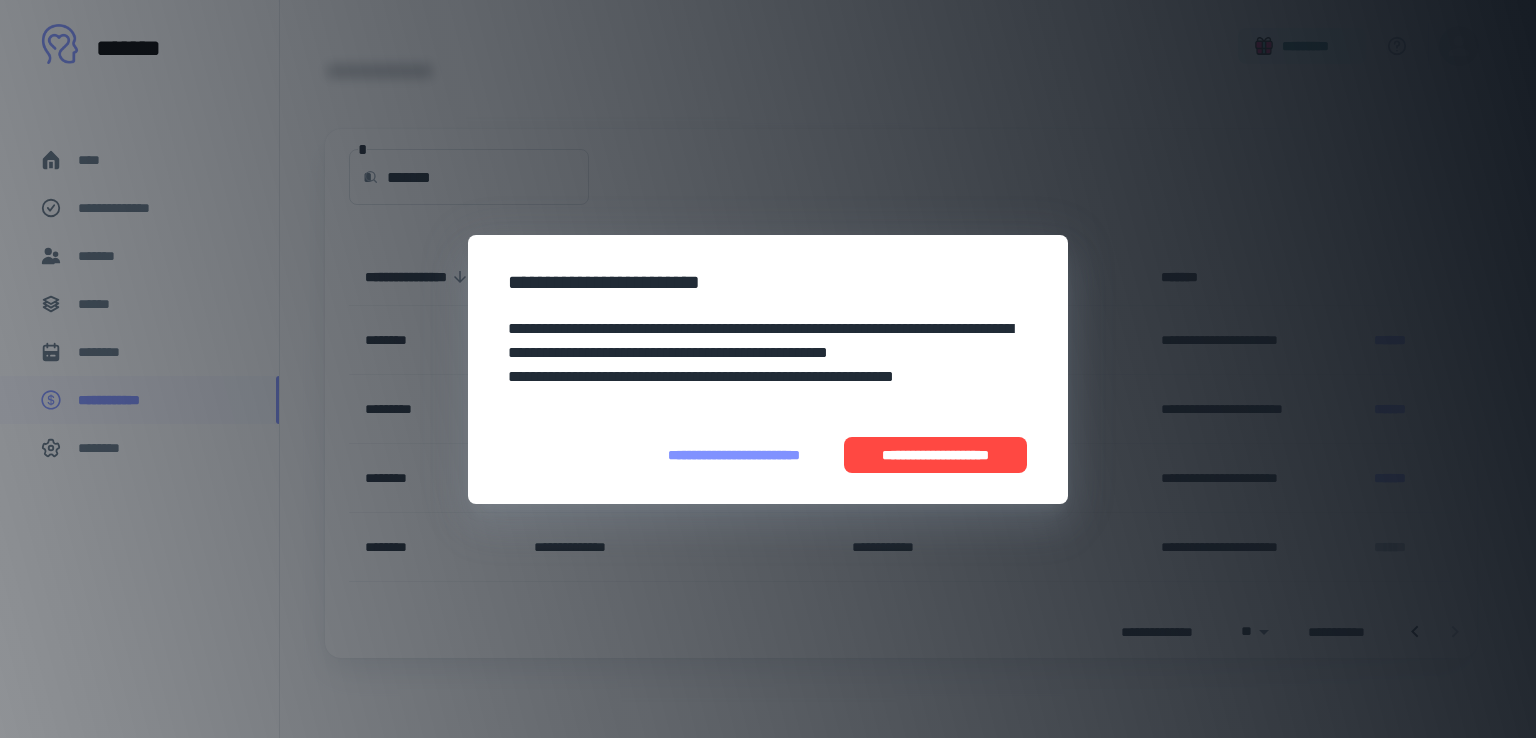 click on "**********" at bounding box center (935, 455) 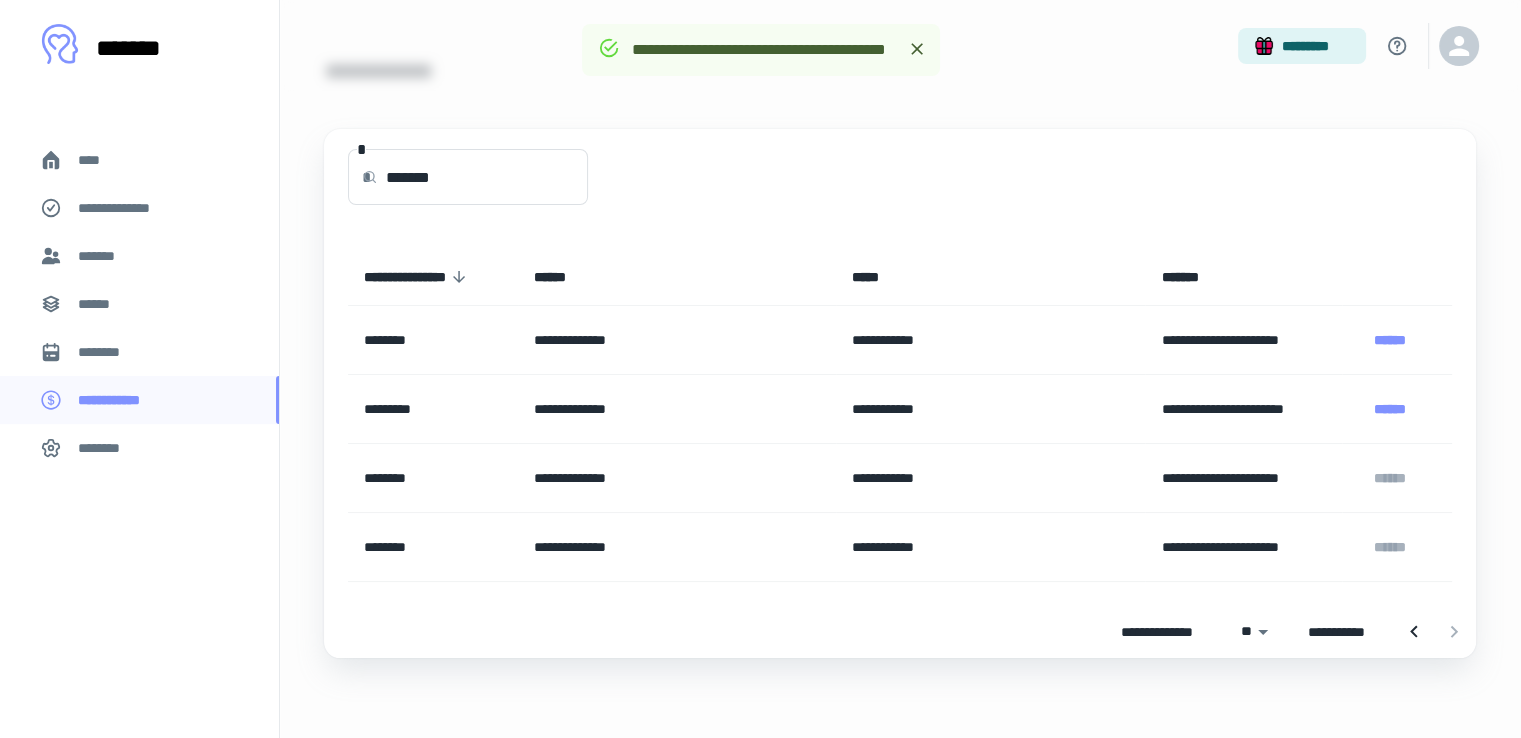click on "******" at bounding box center (1390, 409) 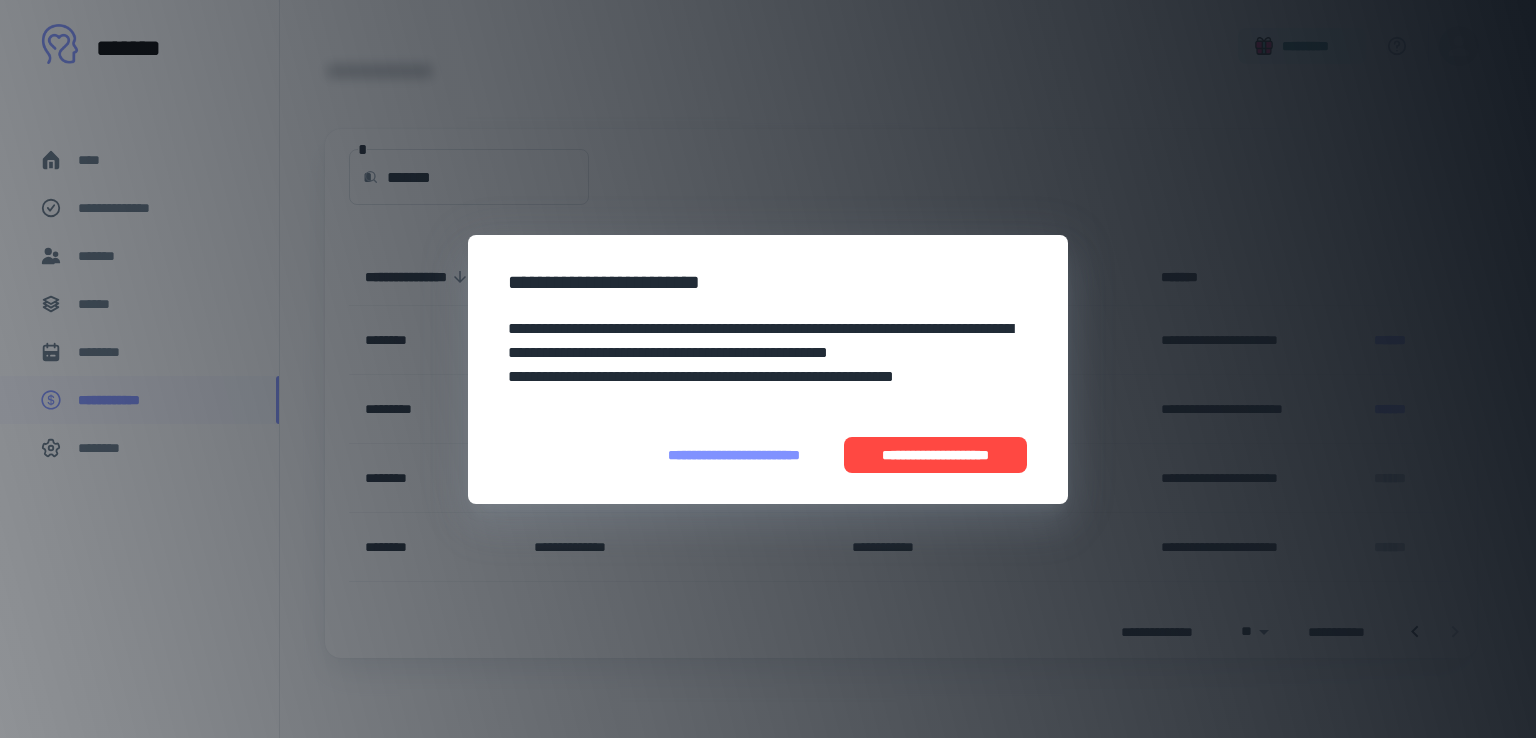 click on "**********" at bounding box center (935, 455) 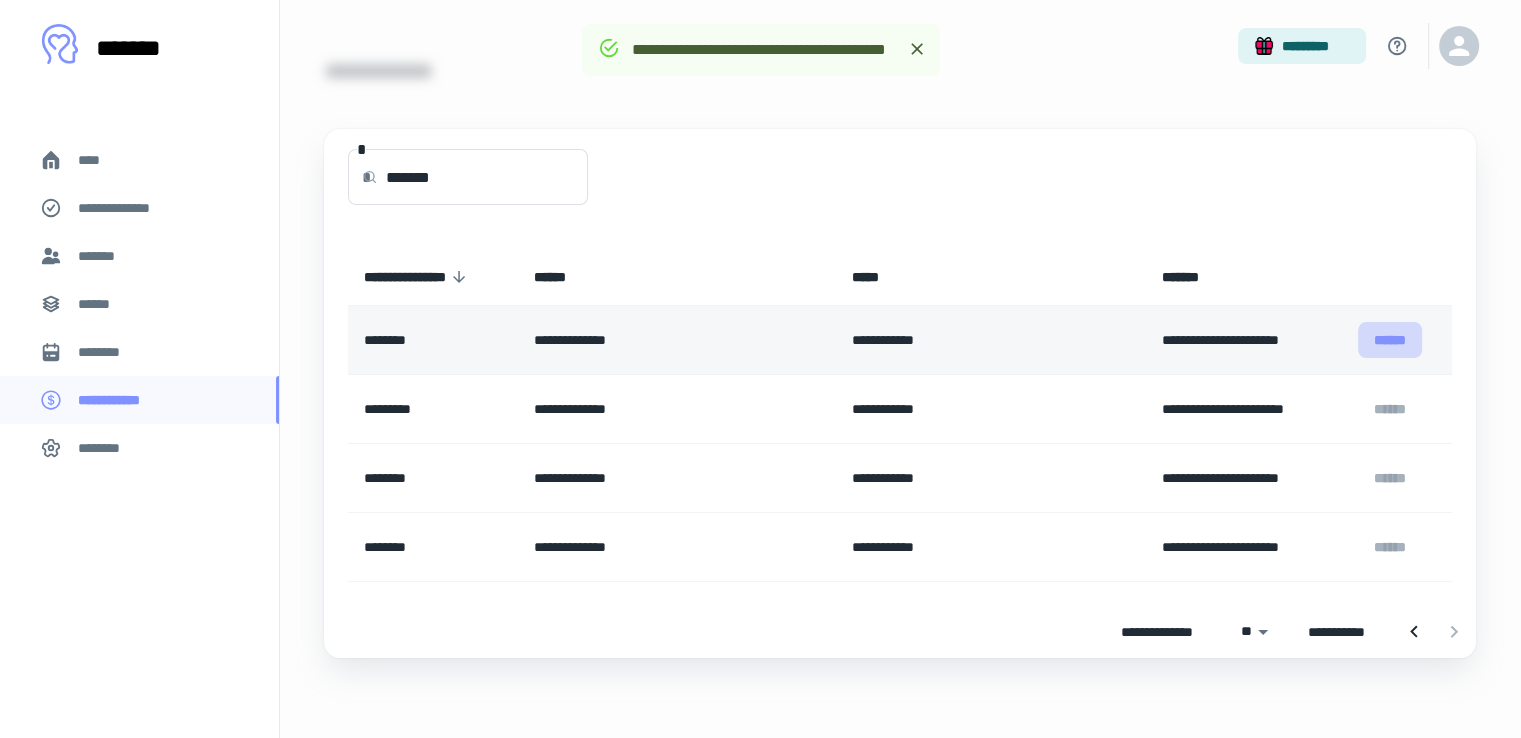 click on "******" at bounding box center [1390, 340] 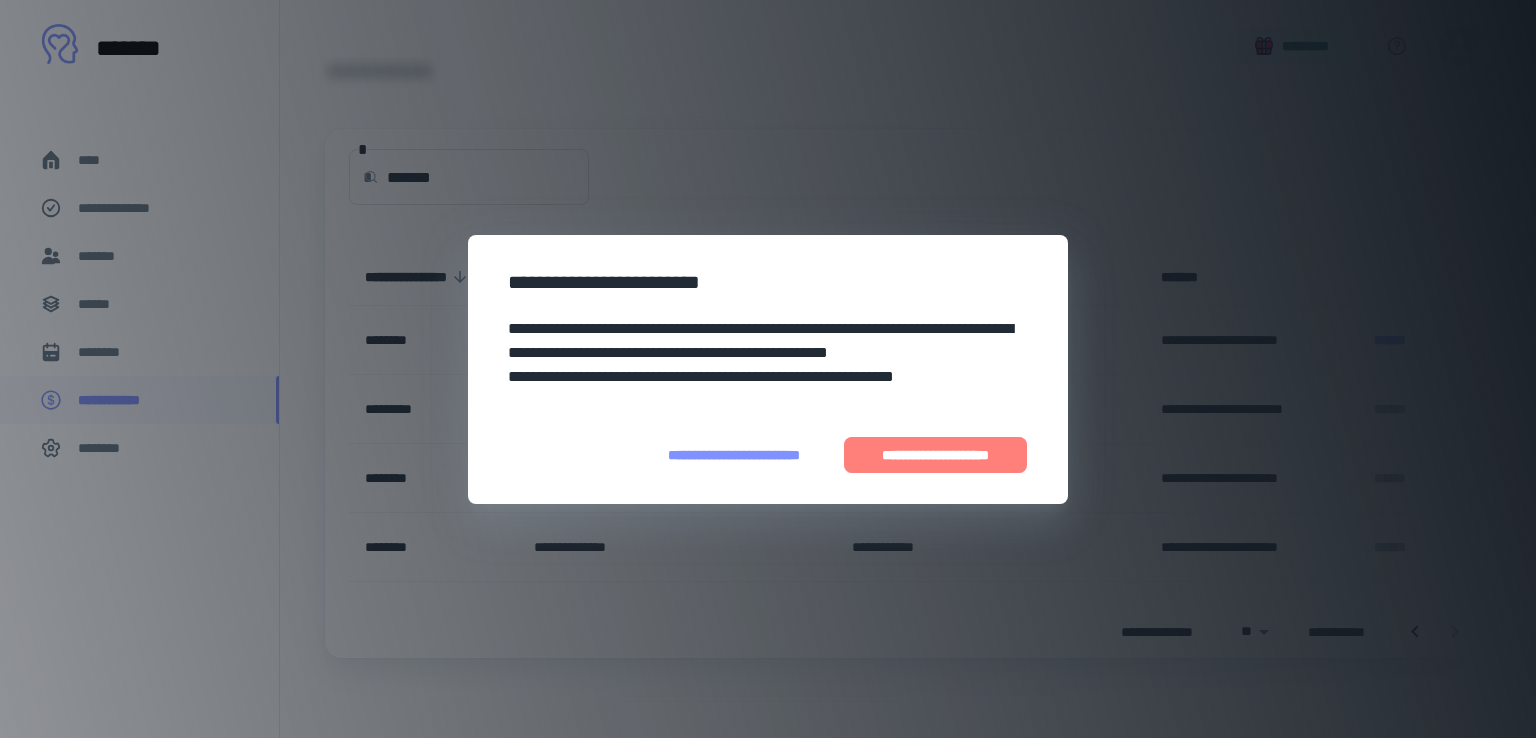 click on "**********" at bounding box center (935, 455) 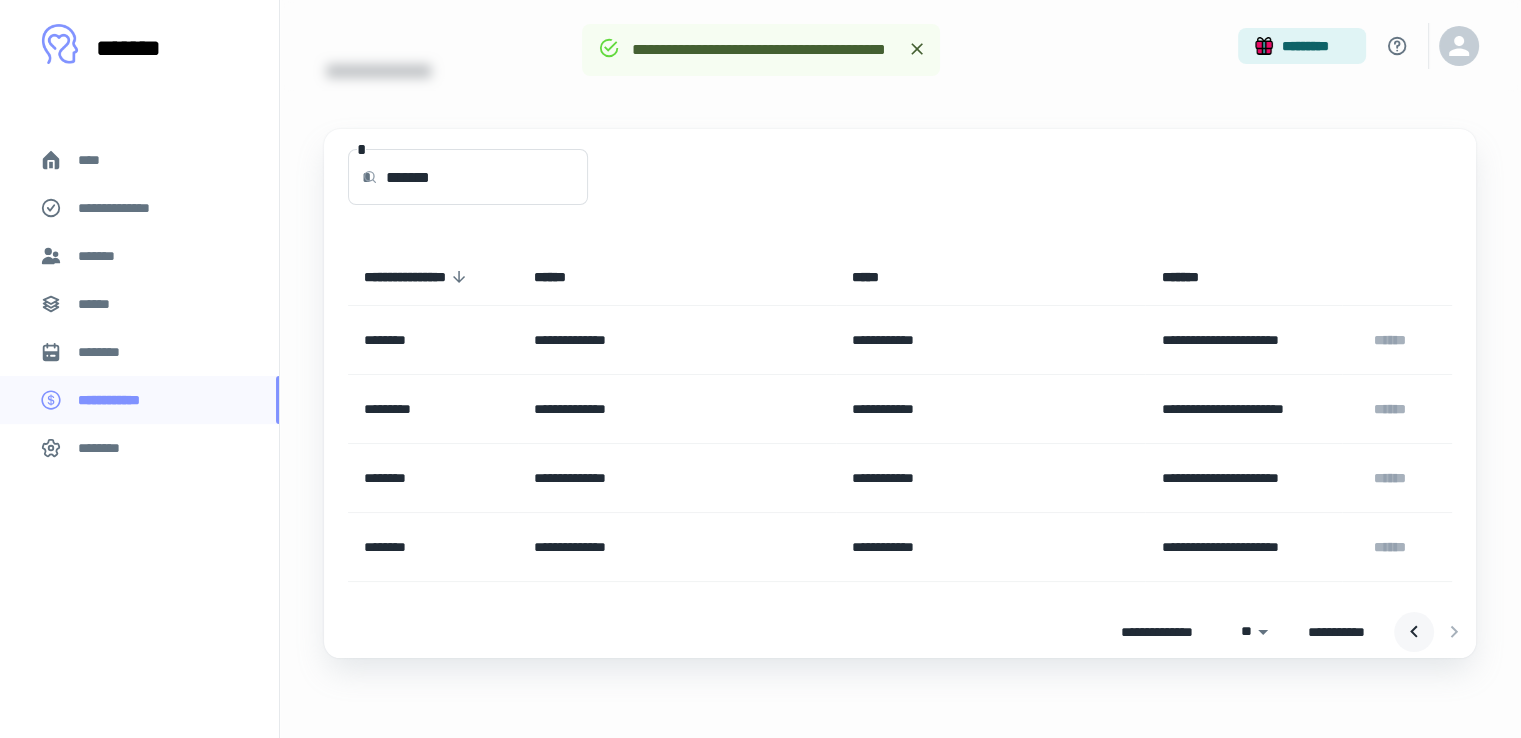 click 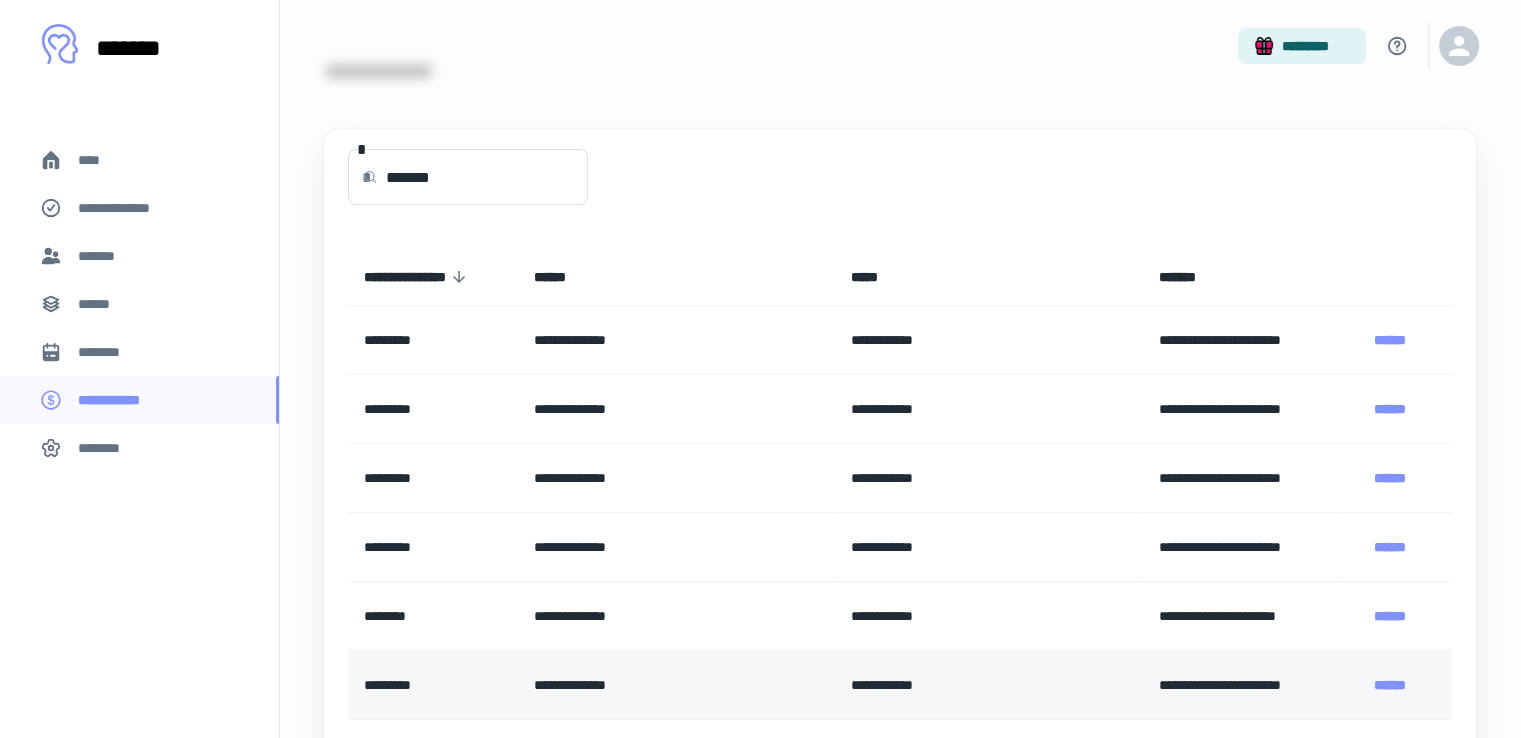 scroll, scrollTop: 476, scrollLeft: 0, axis: vertical 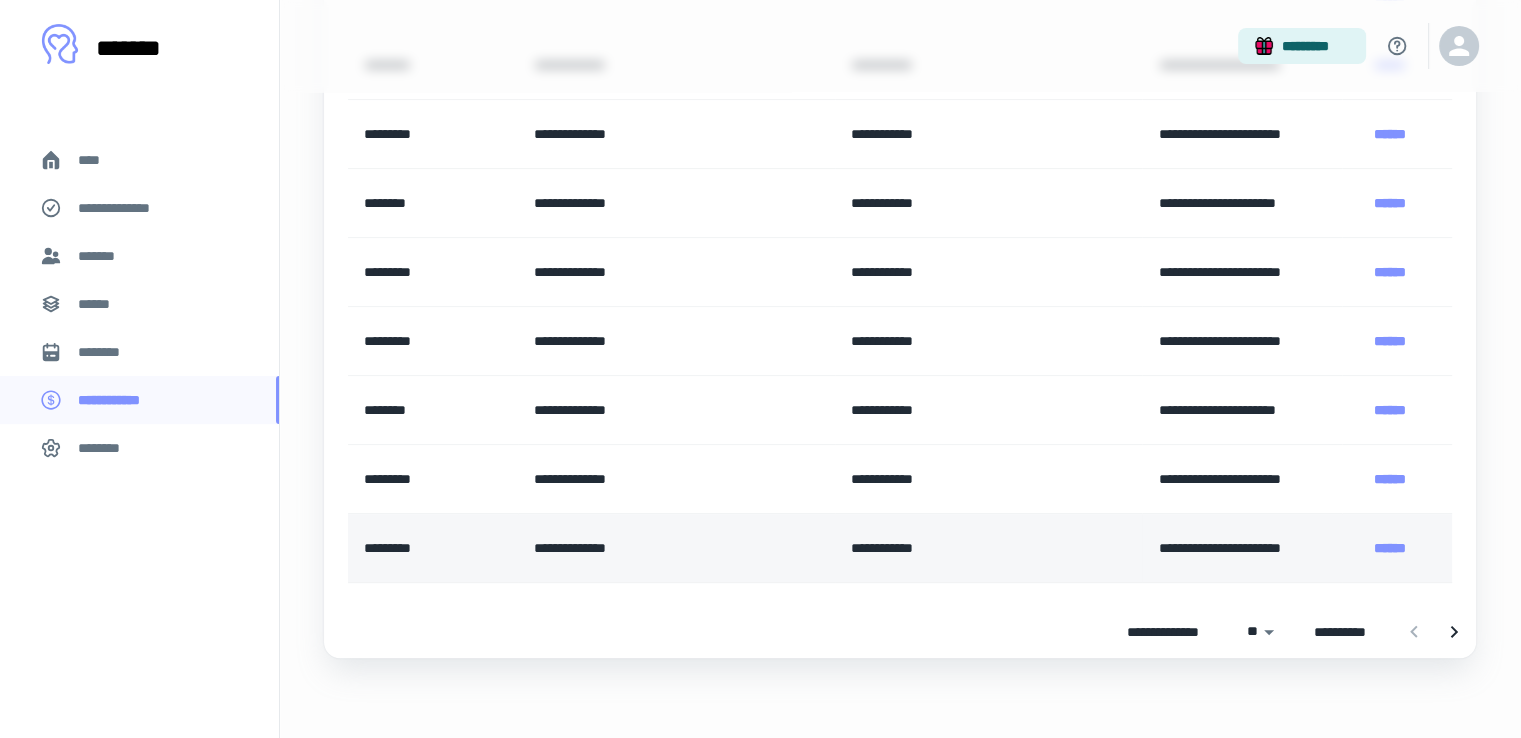 click on "******" at bounding box center (1390, 548) 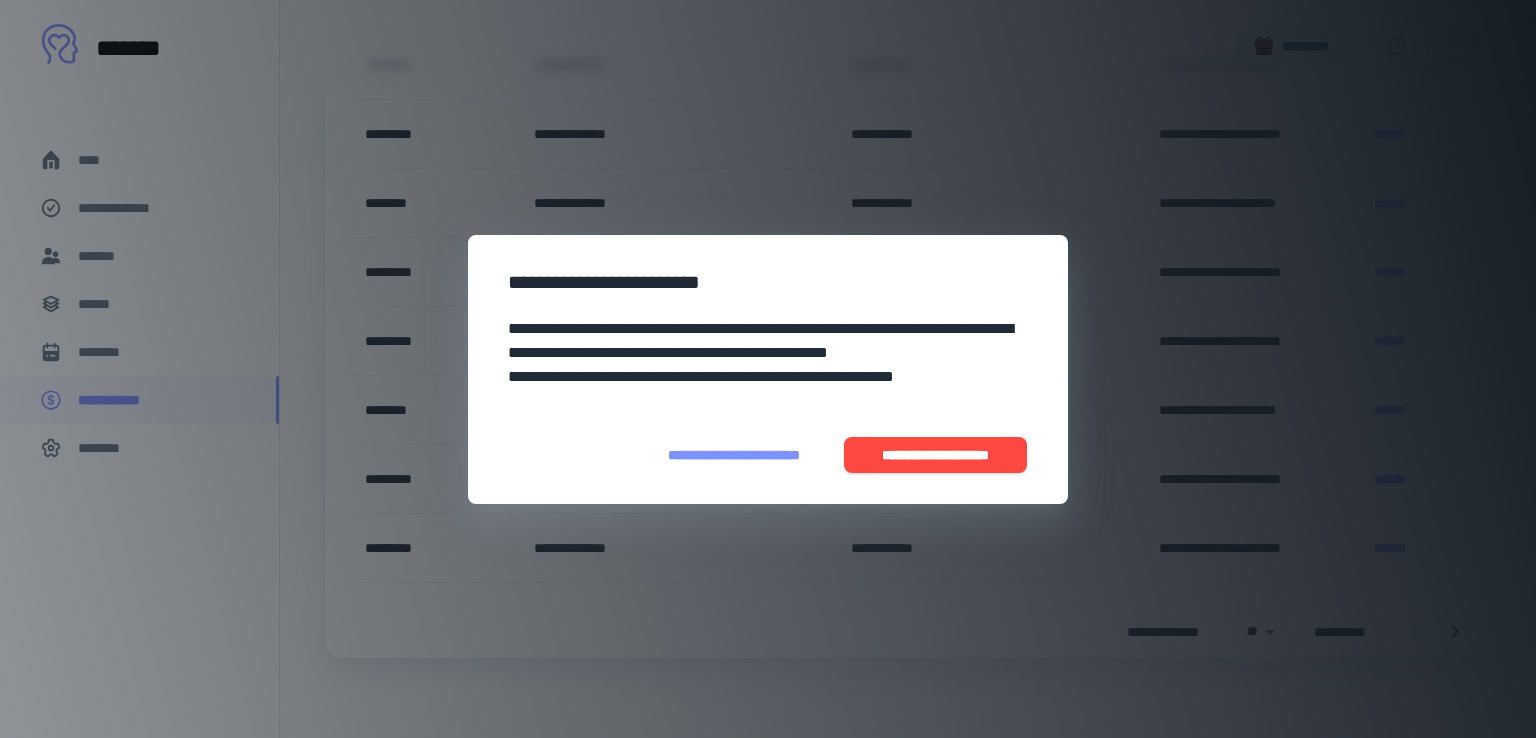click on "**********" at bounding box center (734, 455) 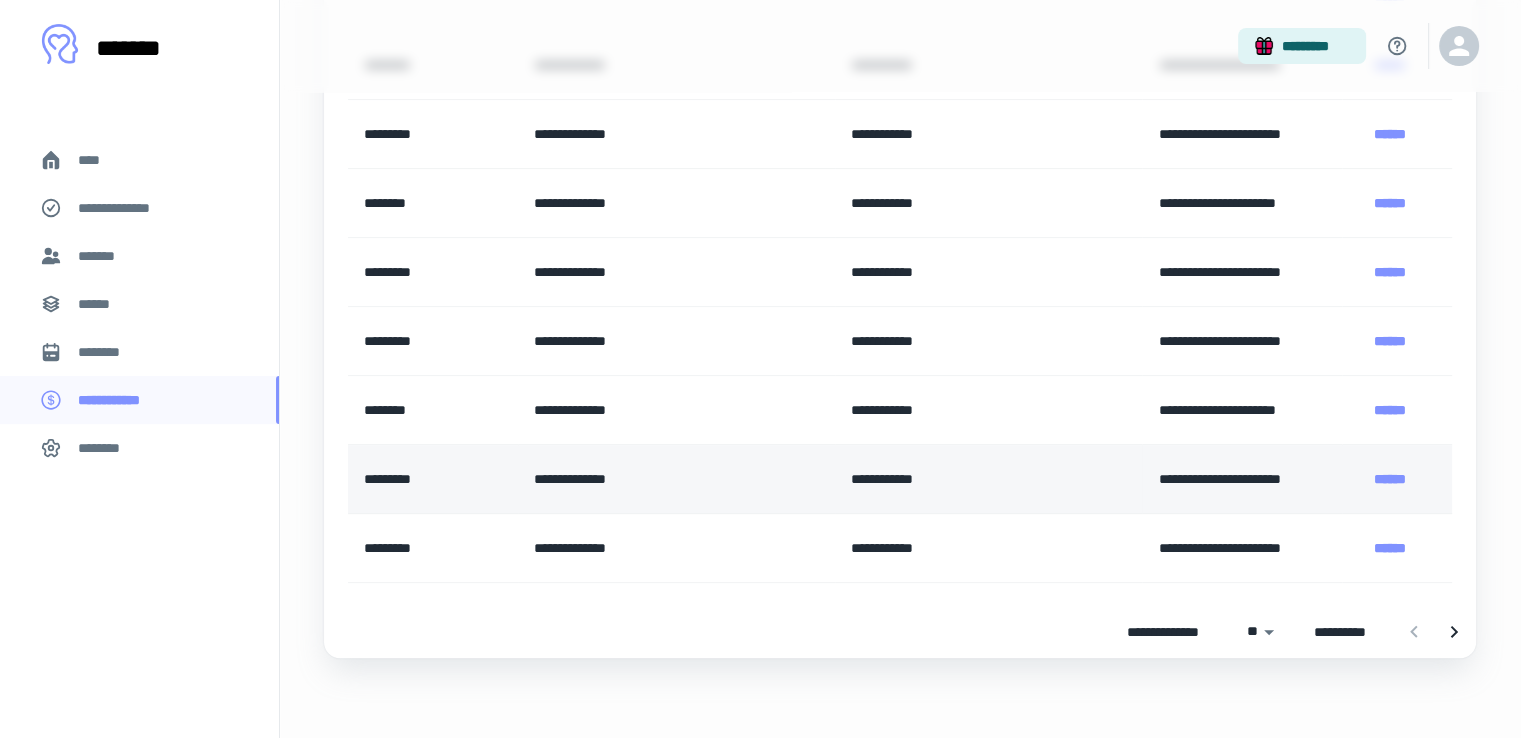 click on "******" at bounding box center [1390, 479] 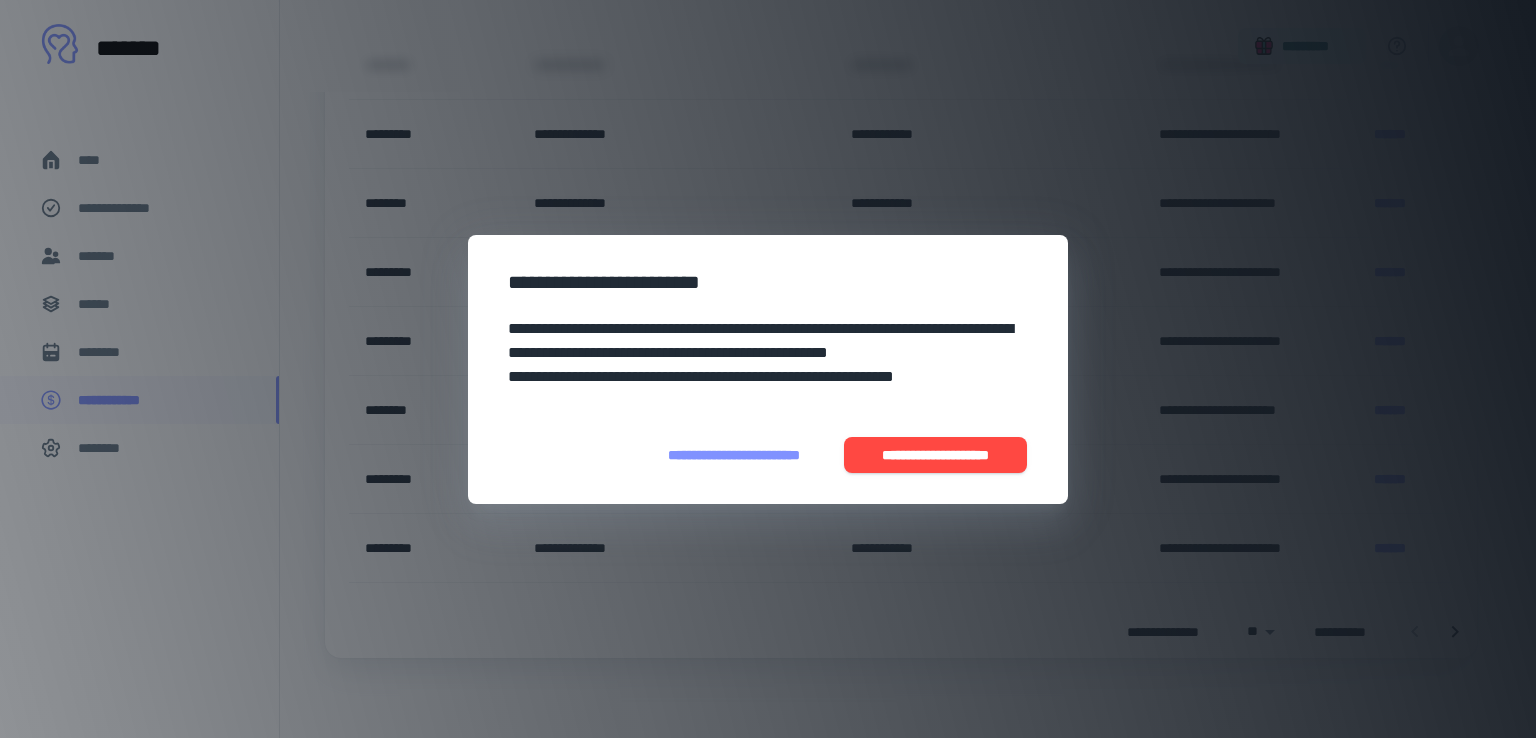 click on "**********" at bounding box center [734, 455] 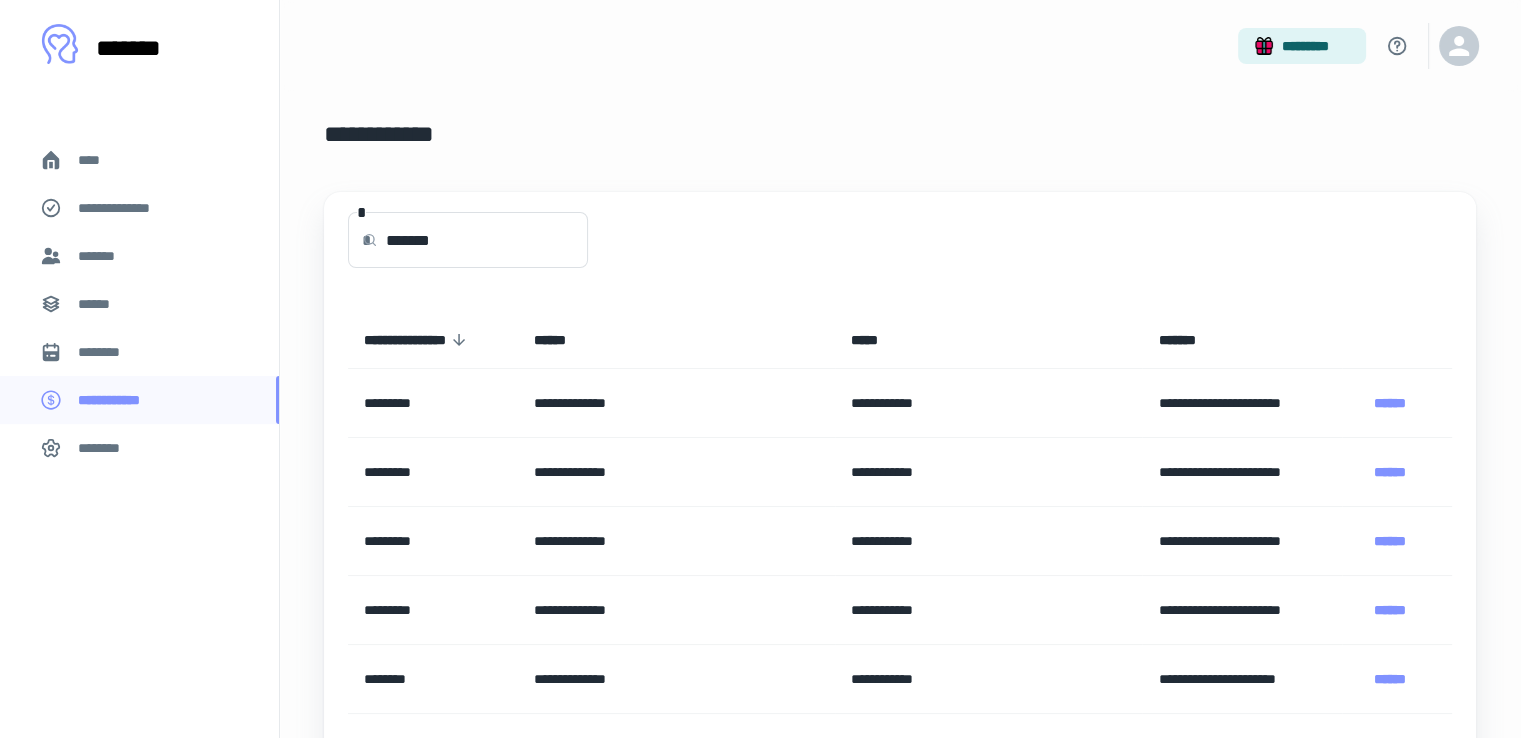 scroll, scrollTop: 476, scrollLeft: 0, axis: vertical 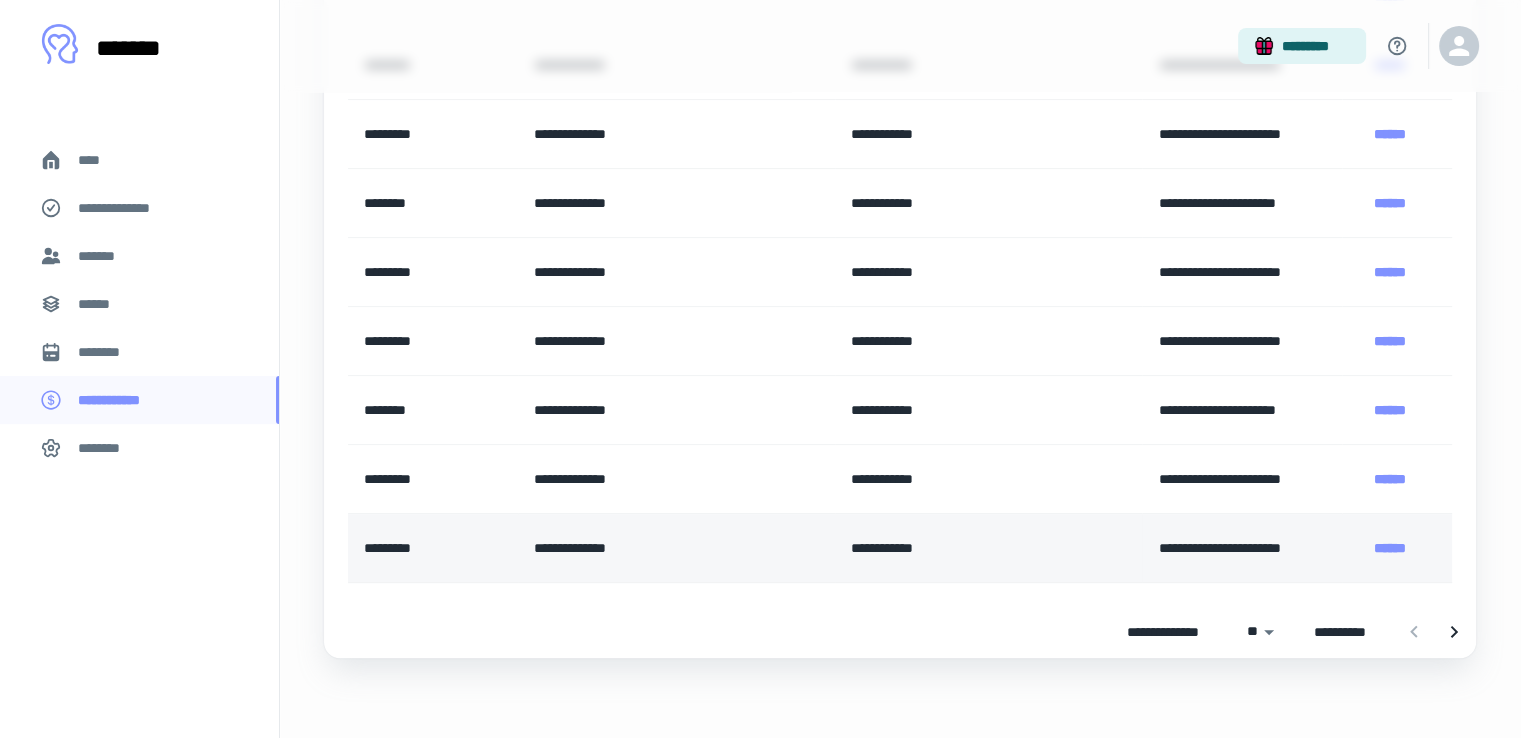click on "******" at bounding box center (1390, 548) 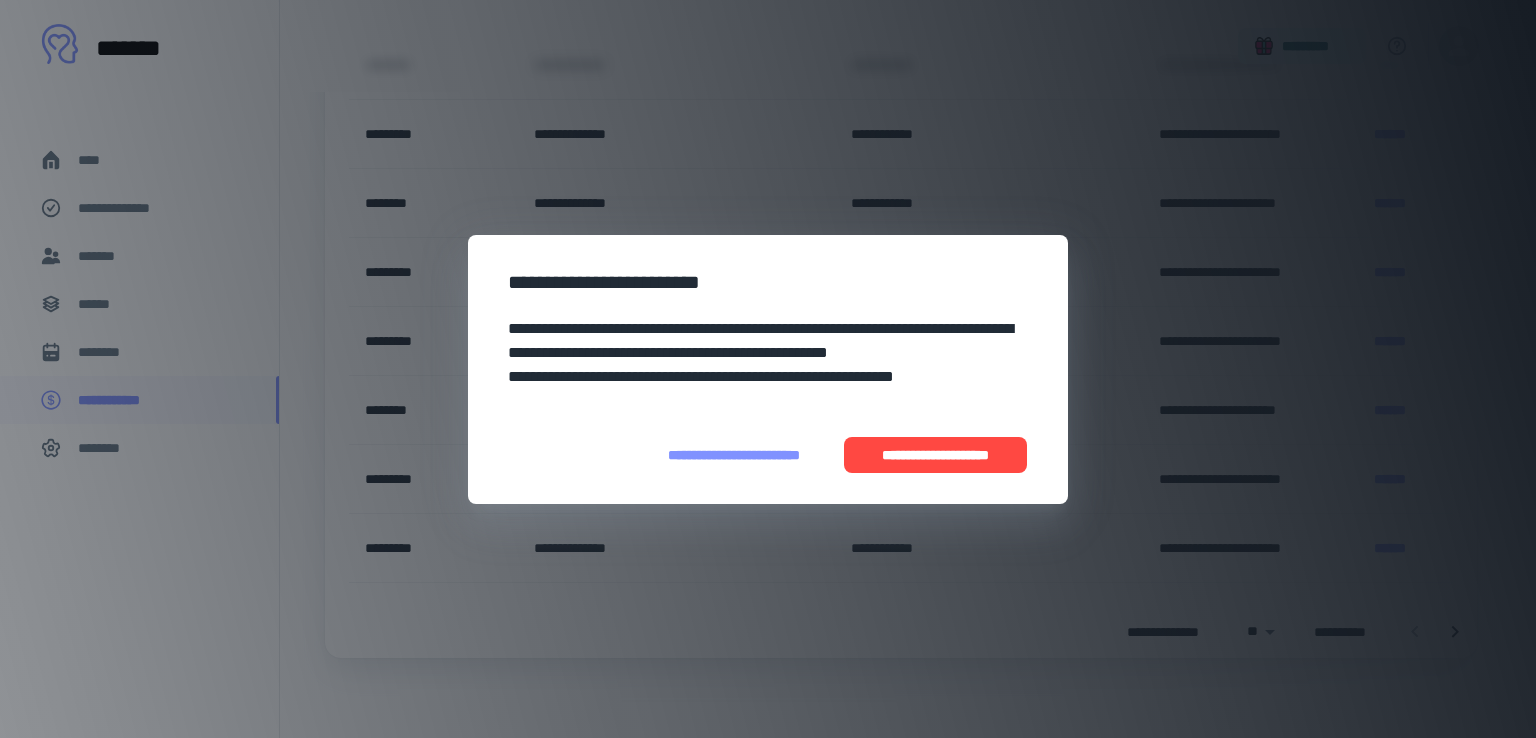 click on "**********" at bounding box center [935, 455] 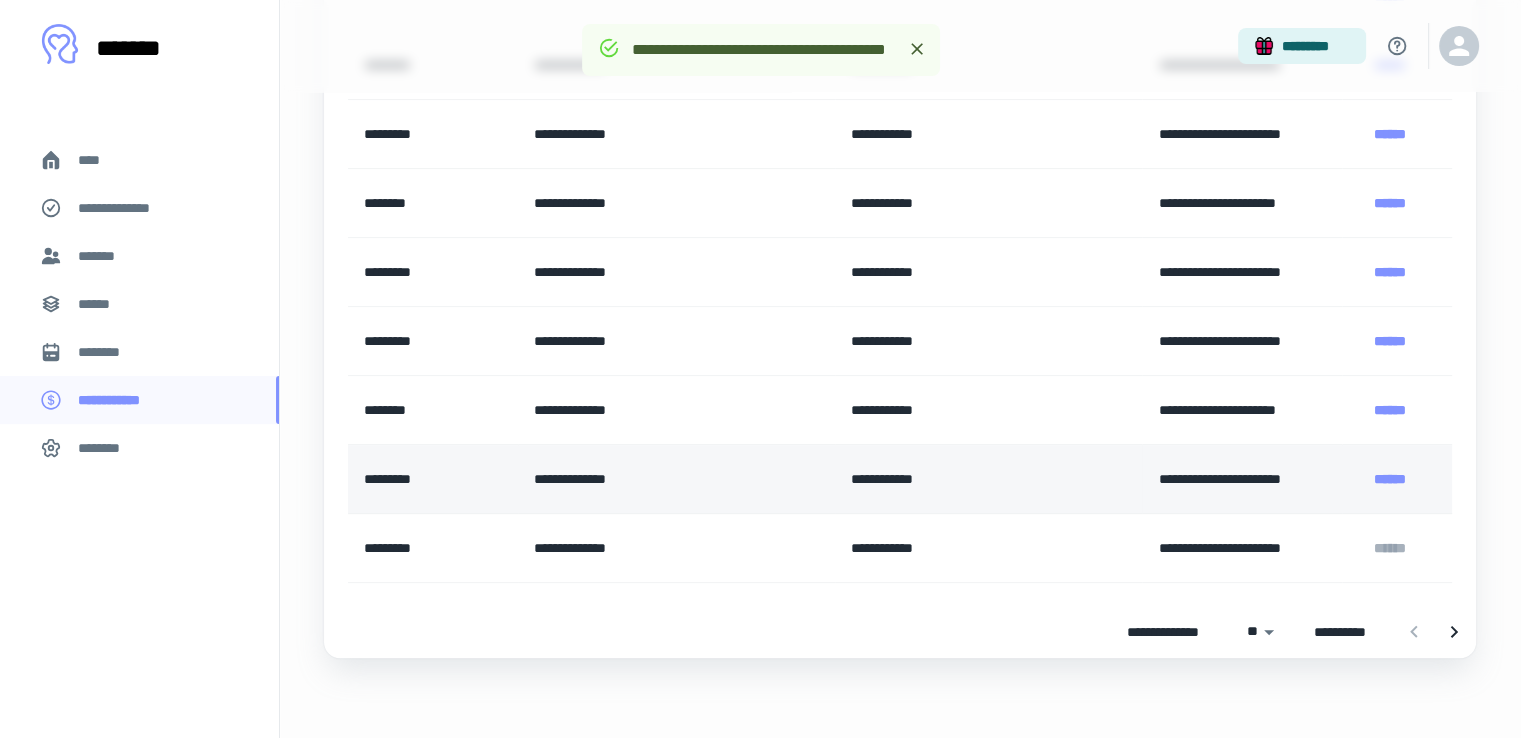 click on "******" at bounding box center [1390, 479] 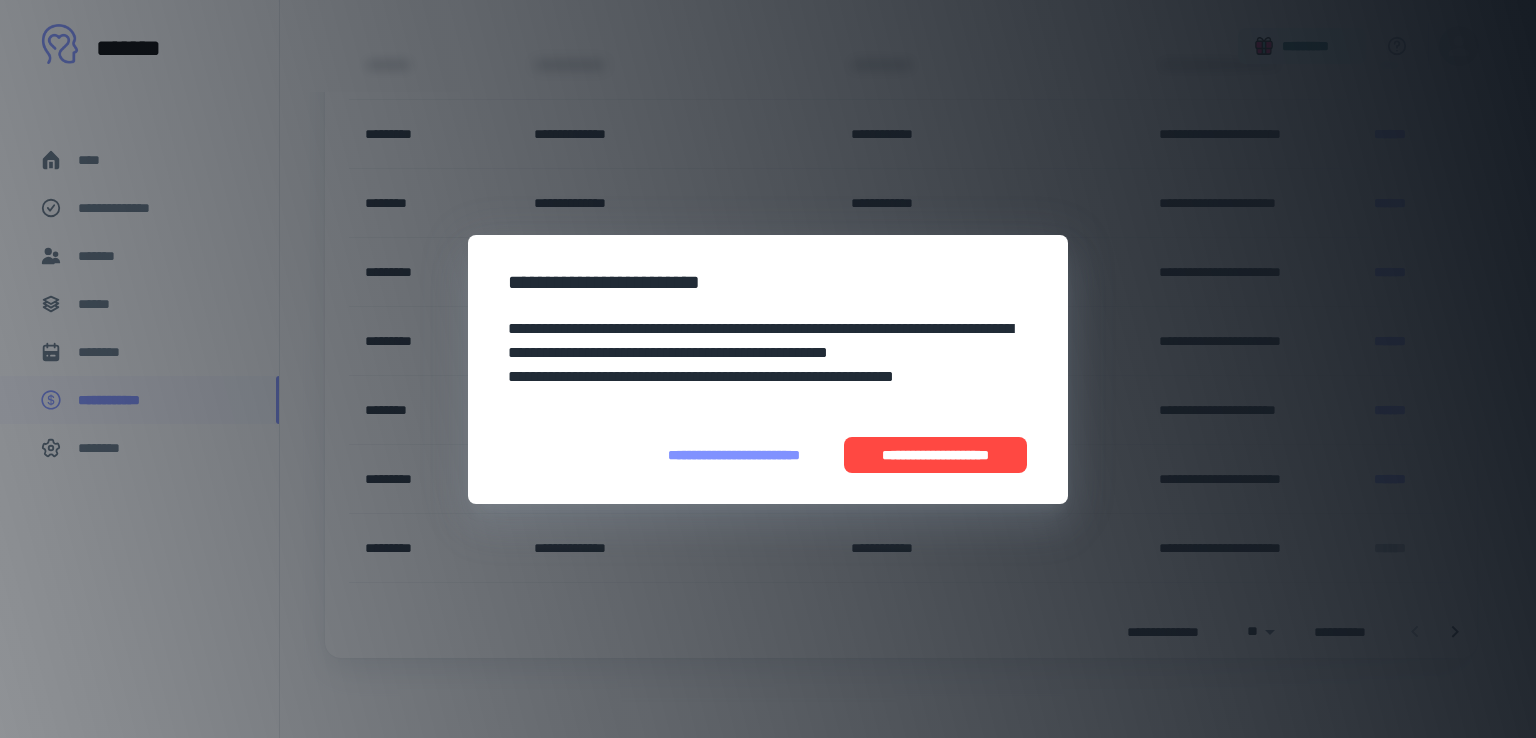 click on "**********" at bounding box center (935, 455) 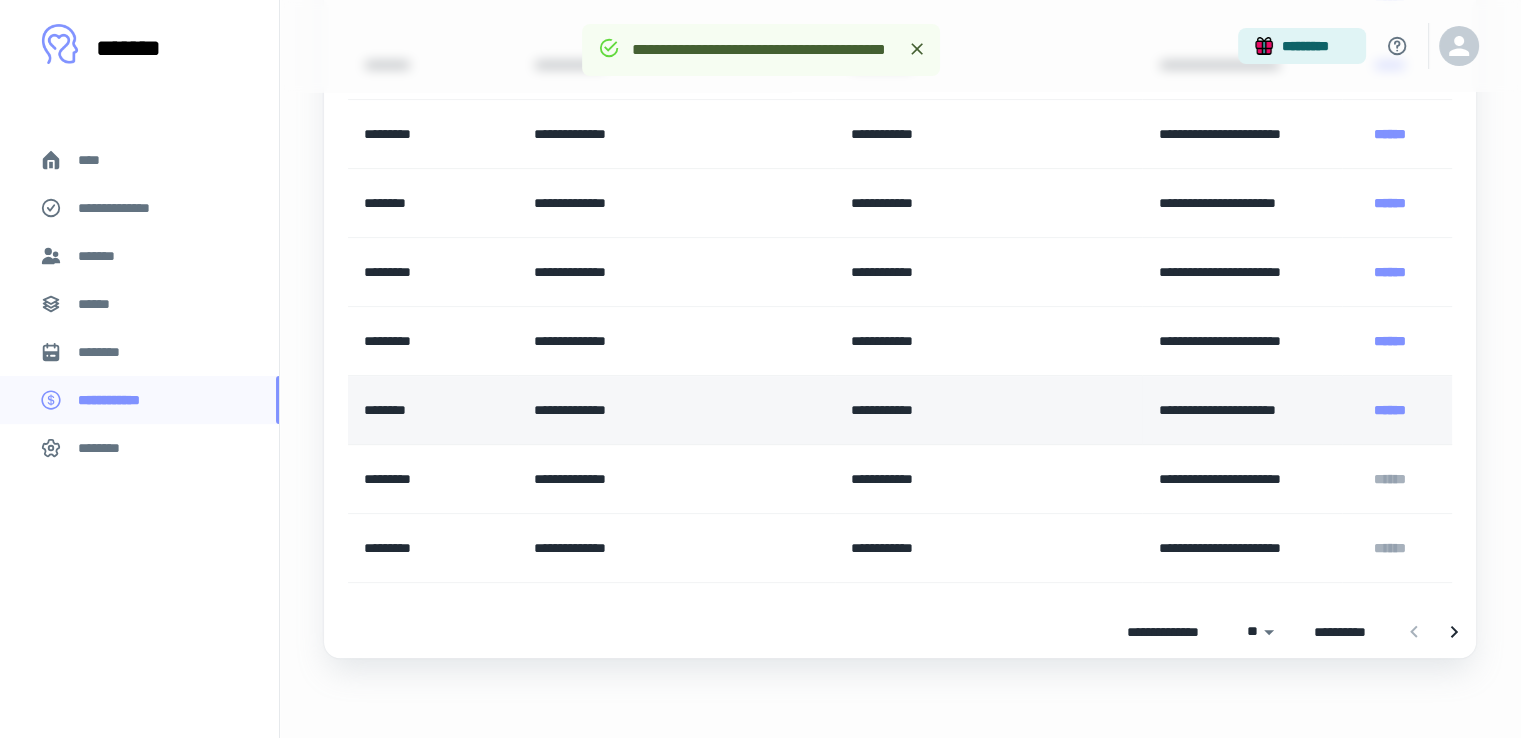 click on "**********" at bounding box center [1242, 410] 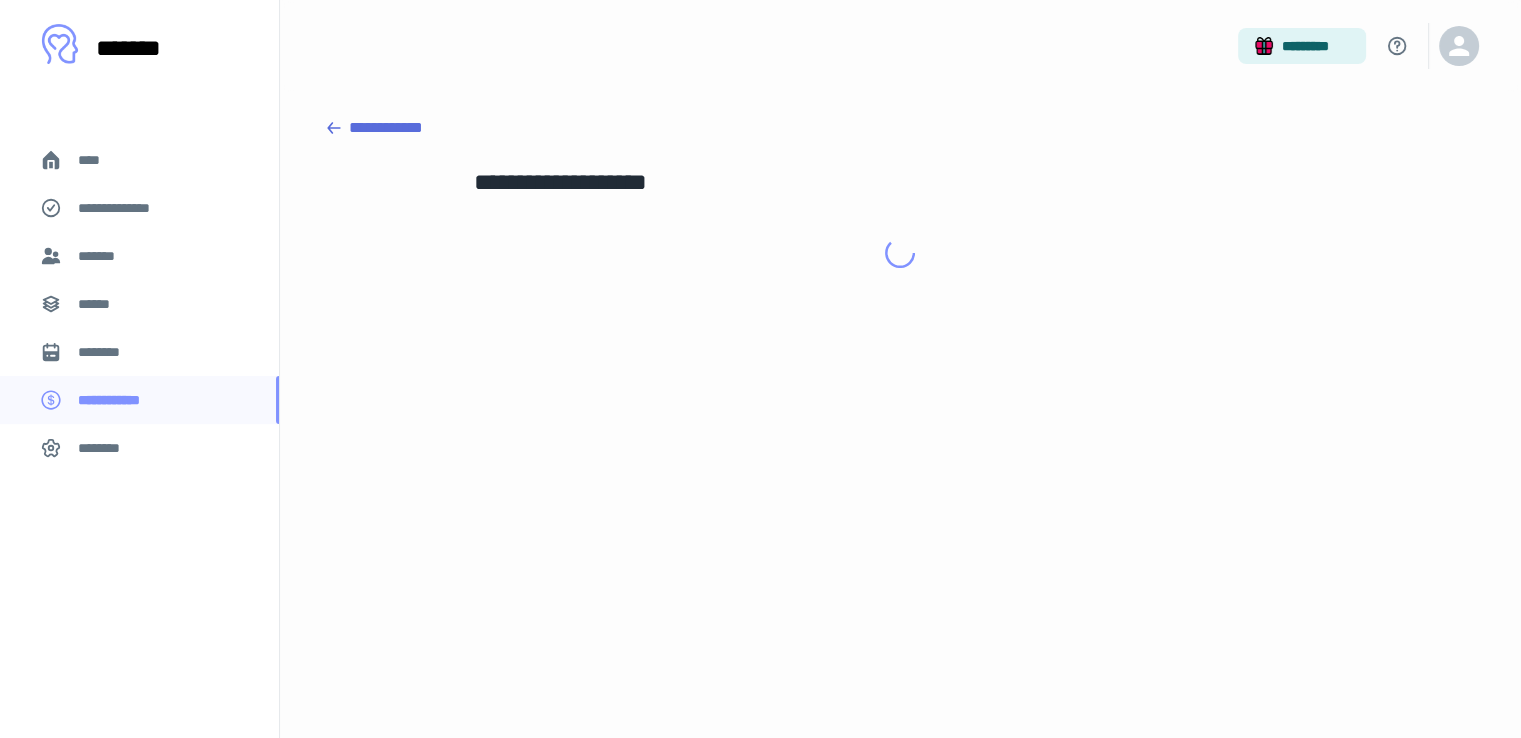 scroll, scrollTop: 0, scrollLeft: 0, axis: both 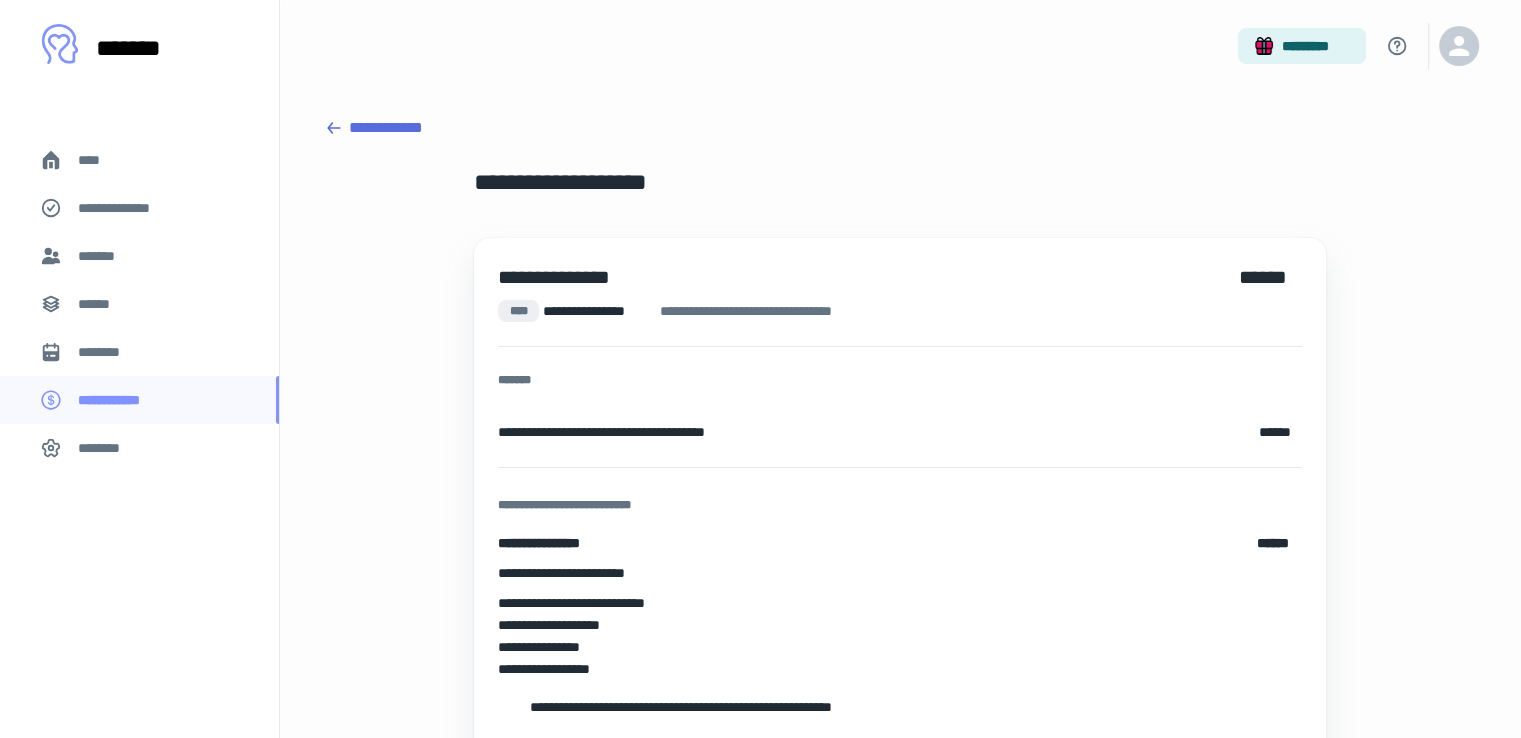 click on "**********" at bounding box center [900, 128] 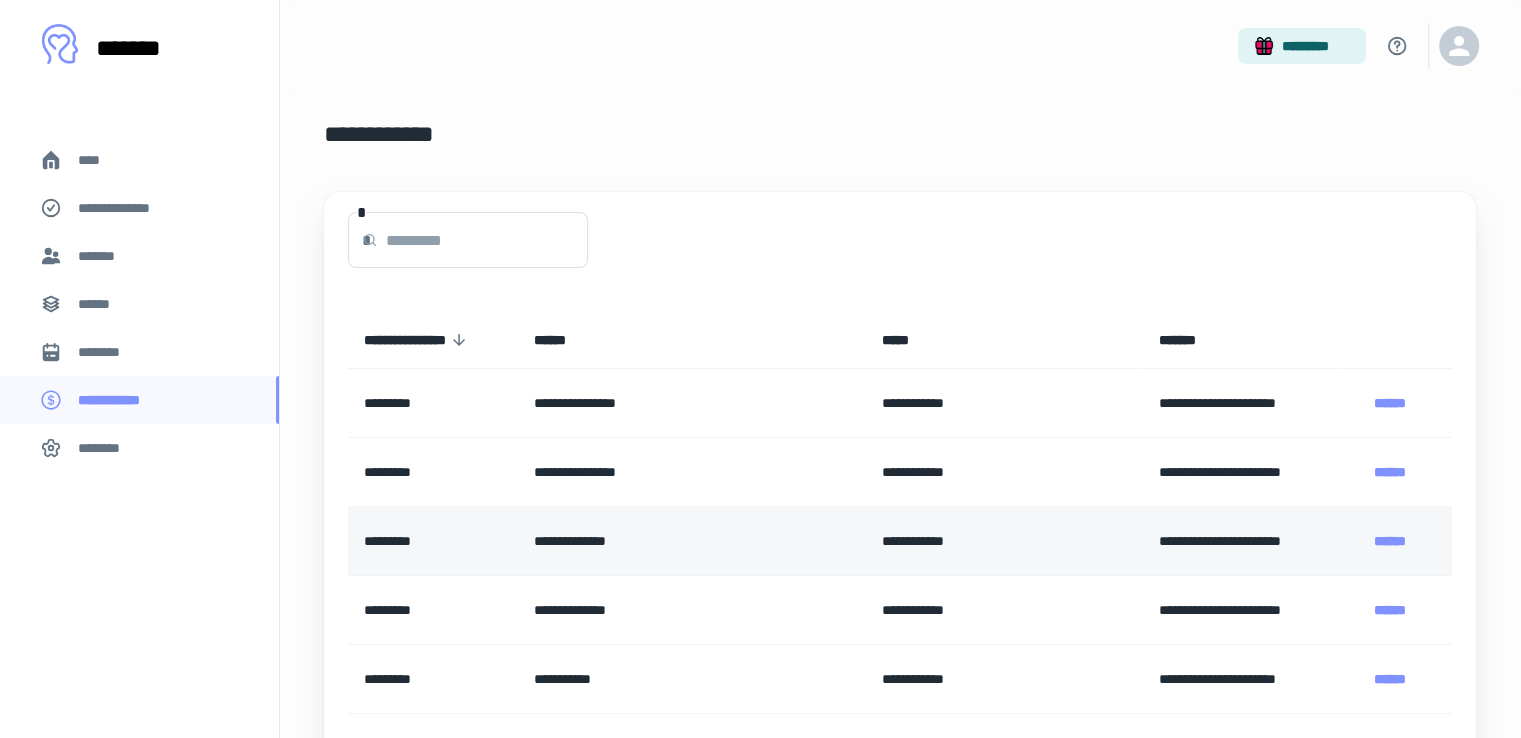 scroll, scrollTop: 476, scrollLeft: 0, axis: vertical 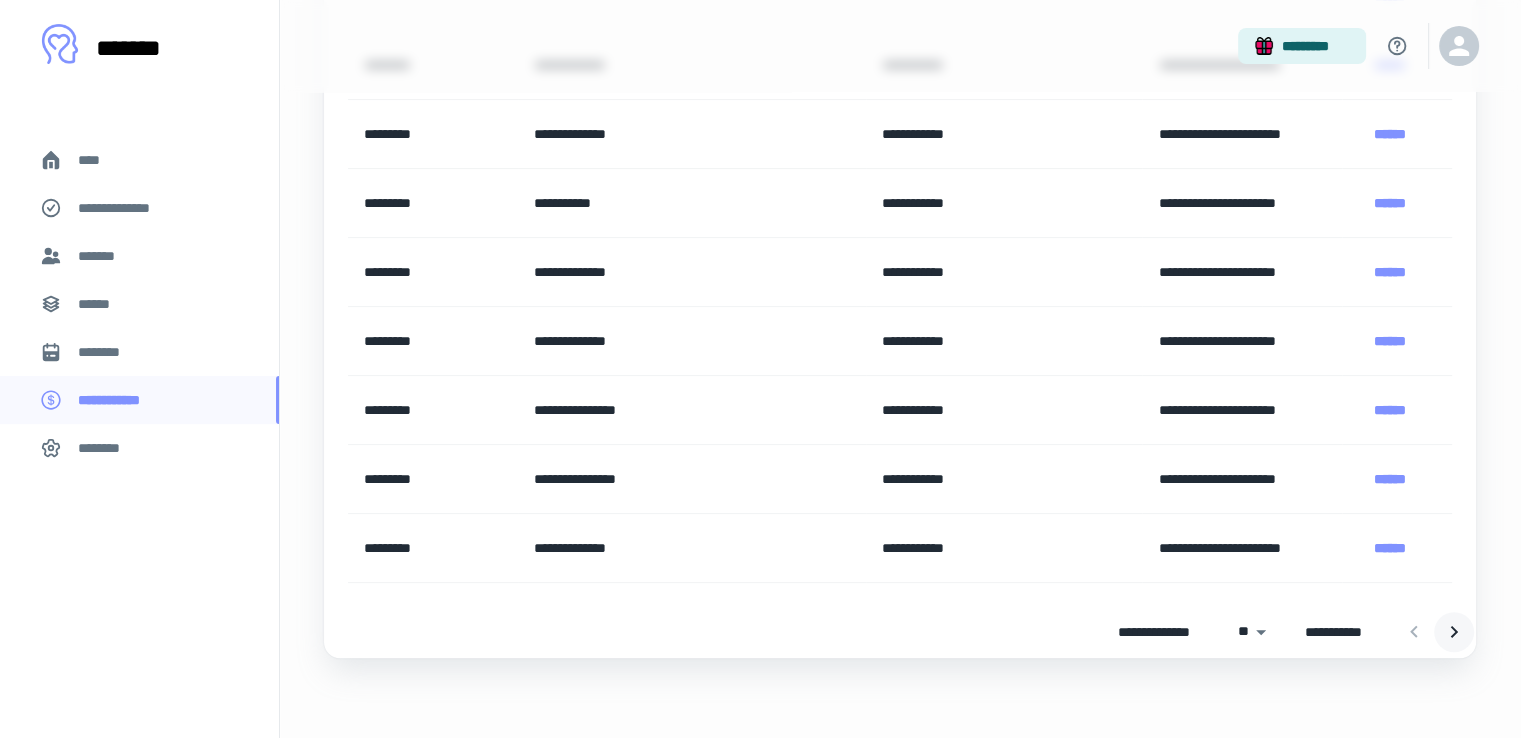click 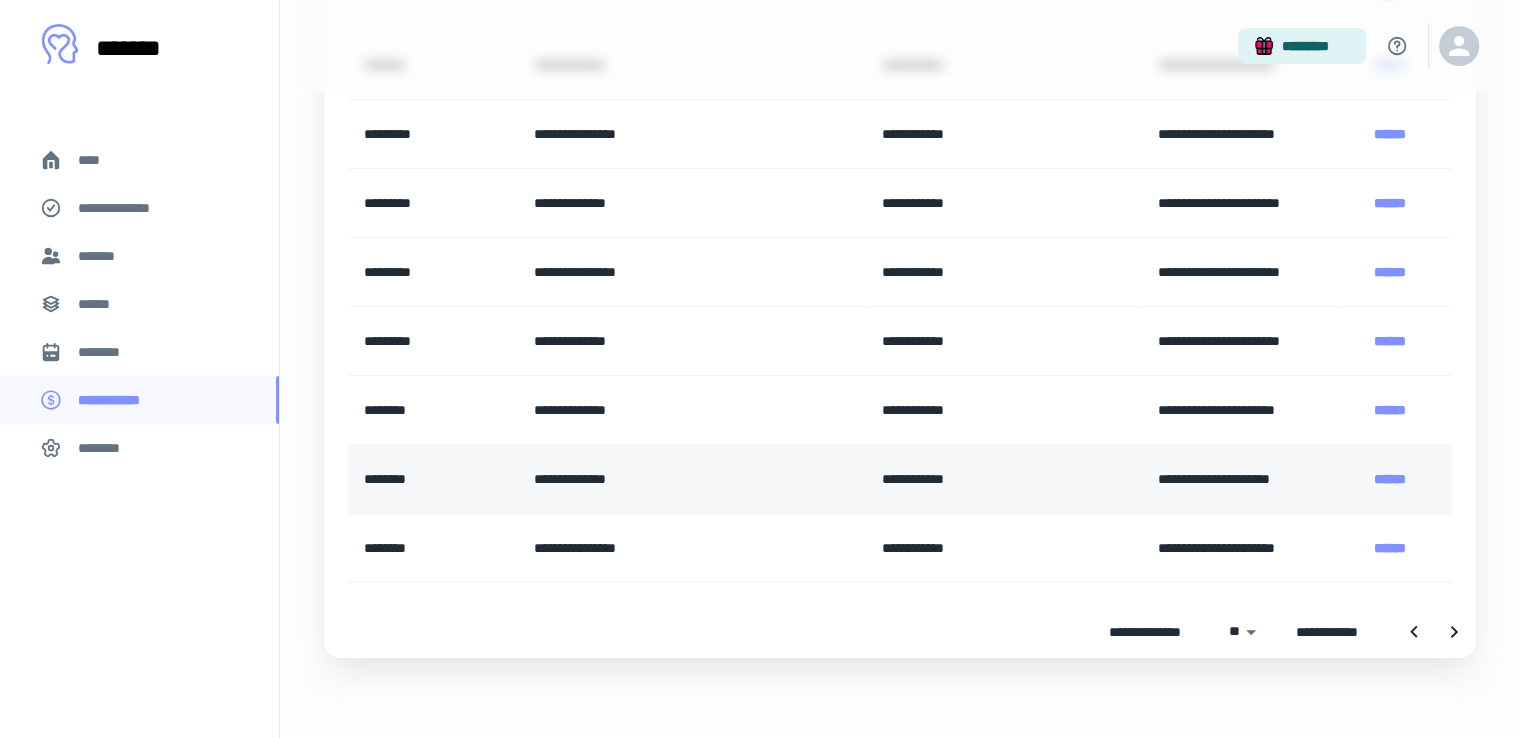 scroll, scrollTop: 0, scrollLeft: 0, axis: both 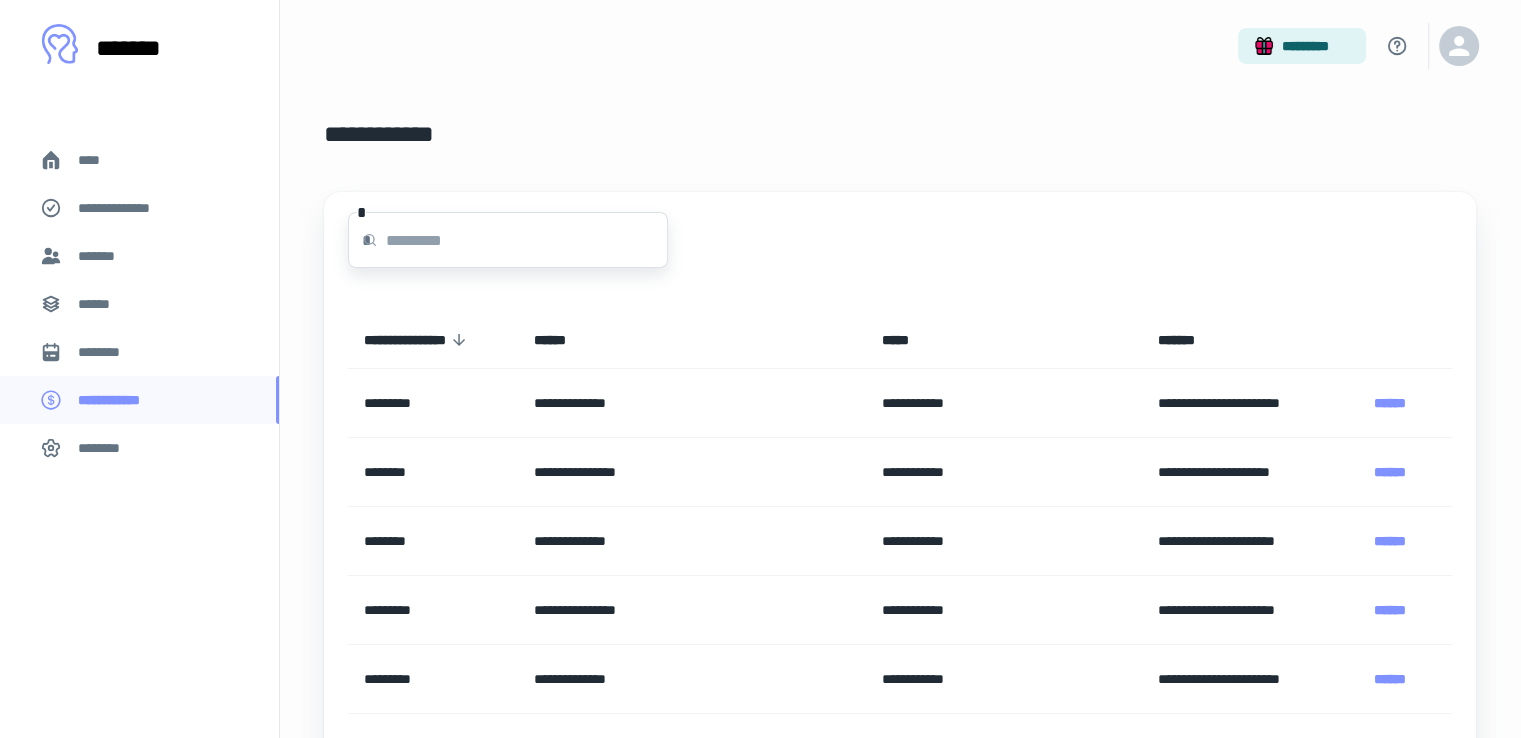 click at bounding box center [527, 240] 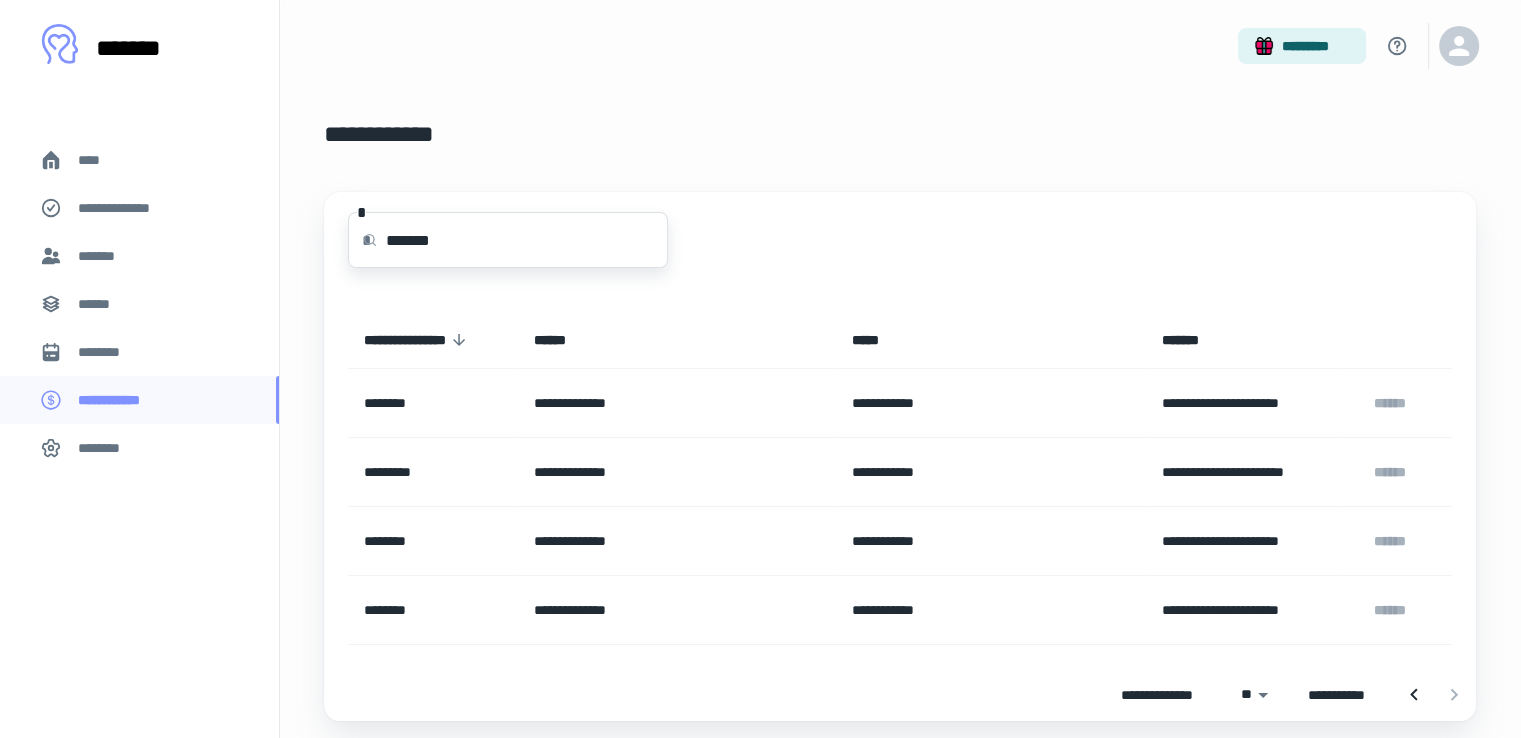 type on "*******" 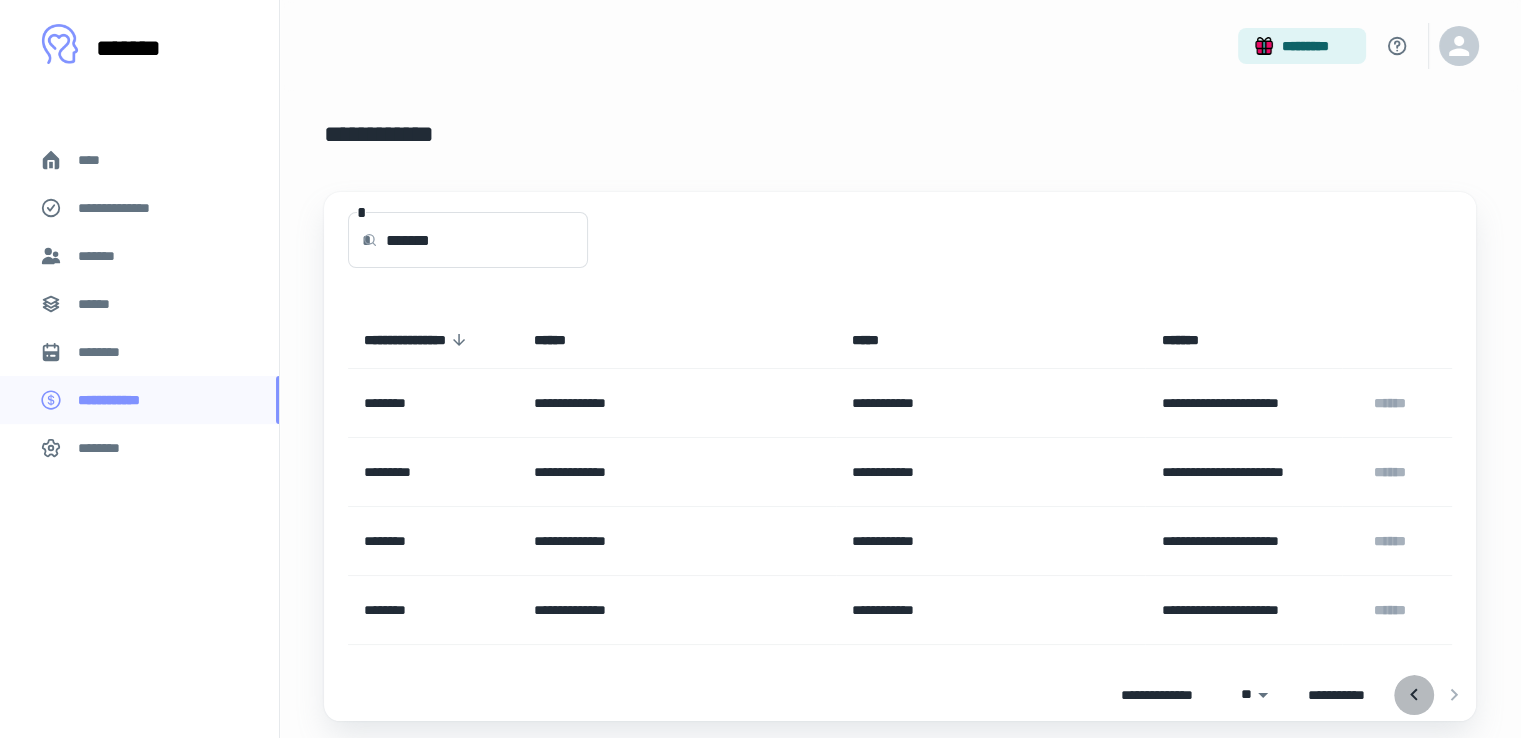 click 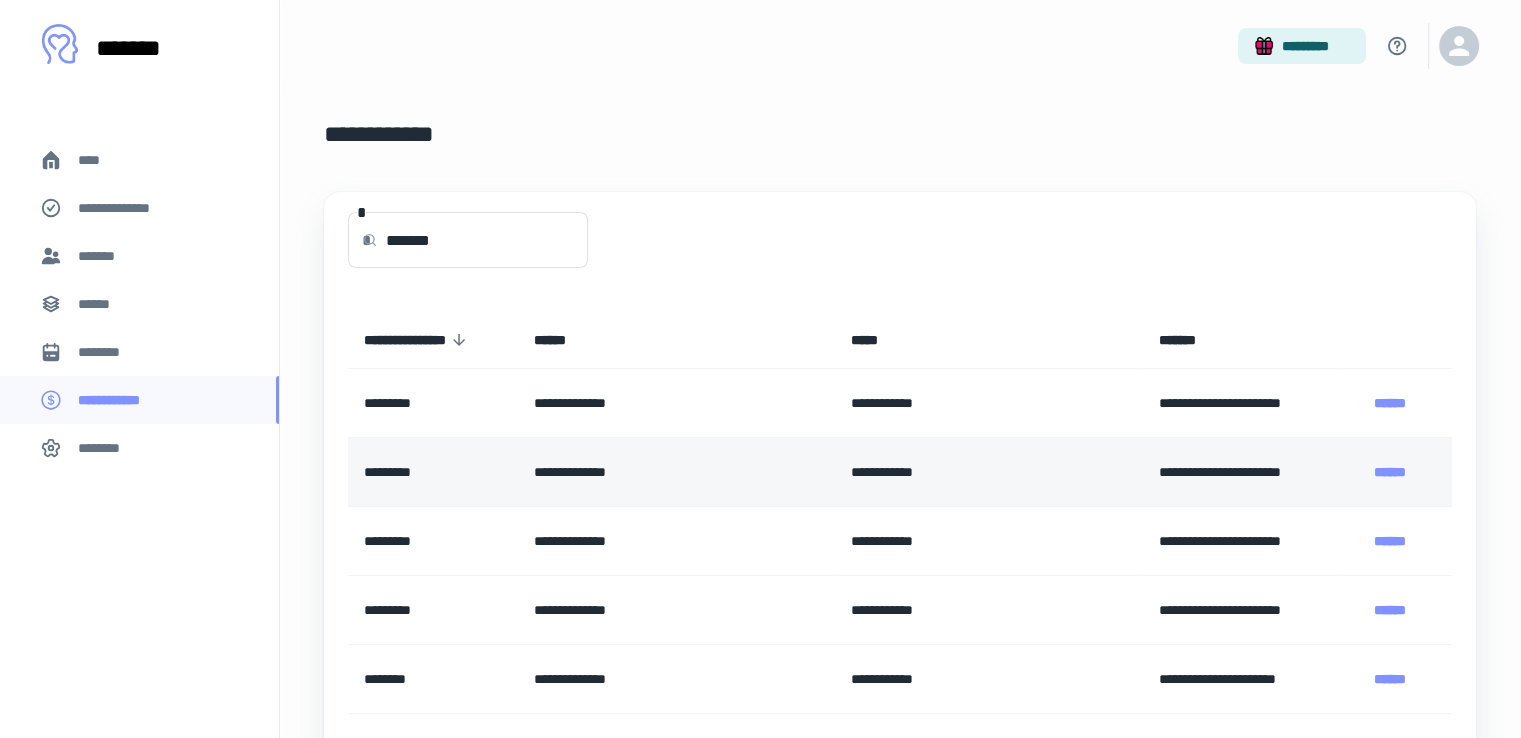 scroll, scrollTop: 476, scrollLeft: 0, axis: vertical 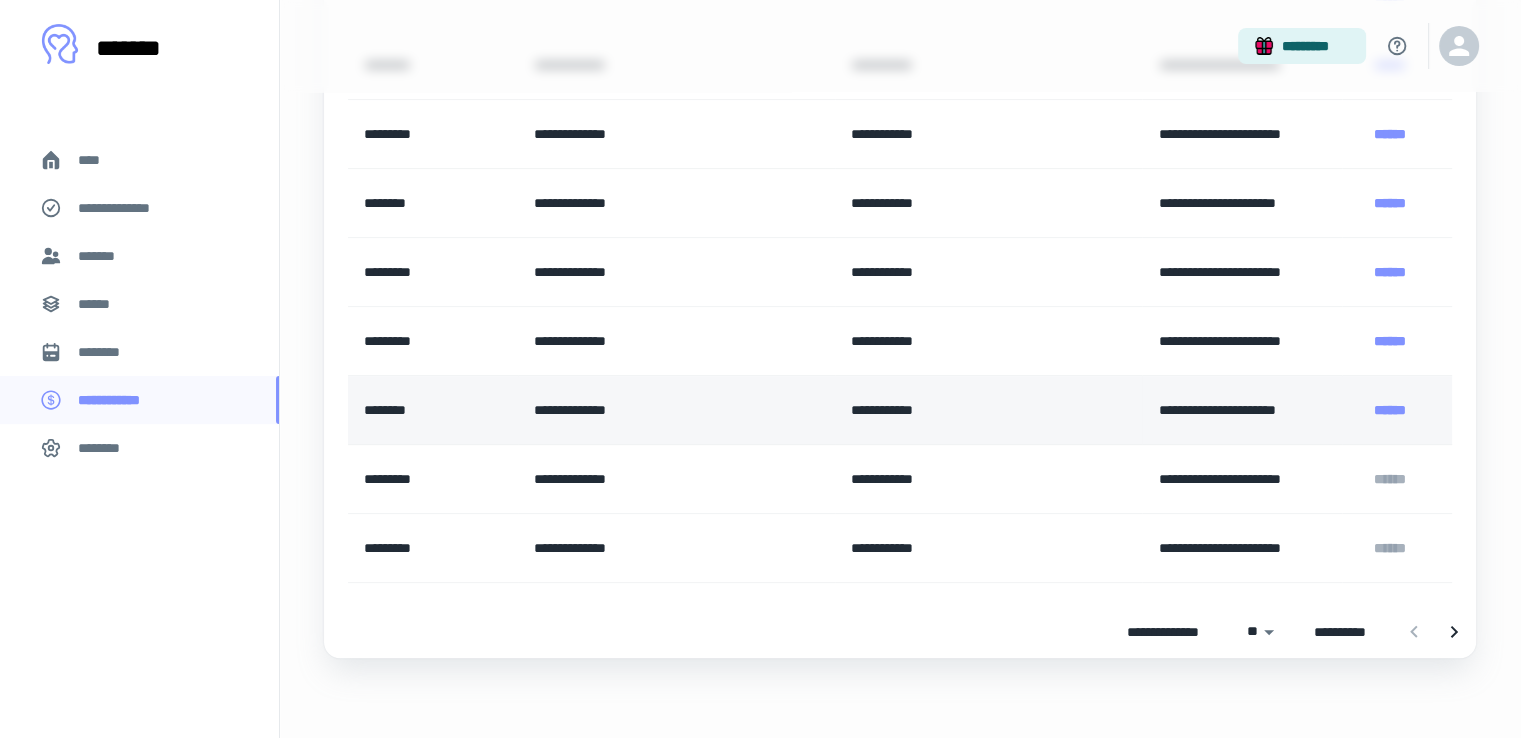 click on "******" at bounding box center [1390, 410] 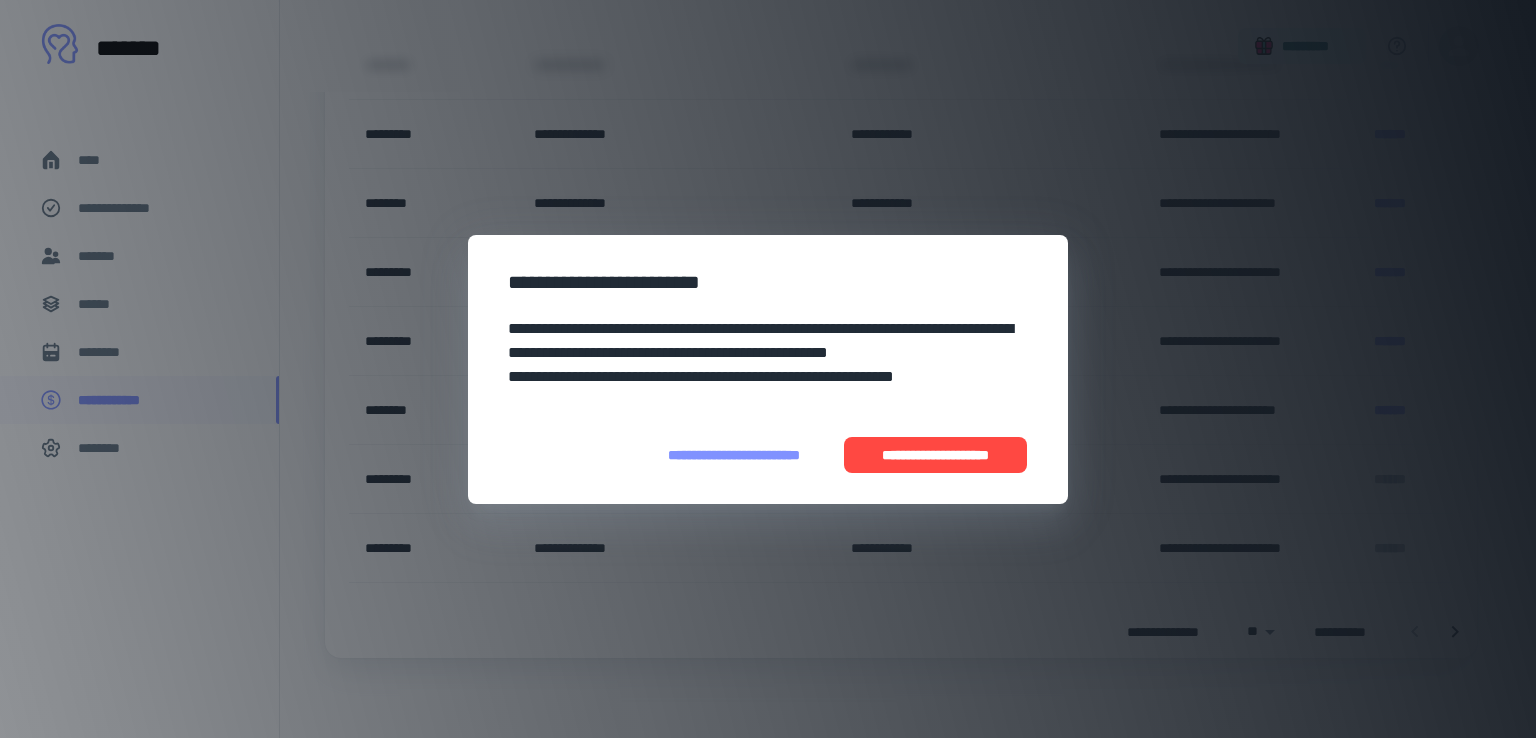 click on "**********" at bounding box center (935, 455) 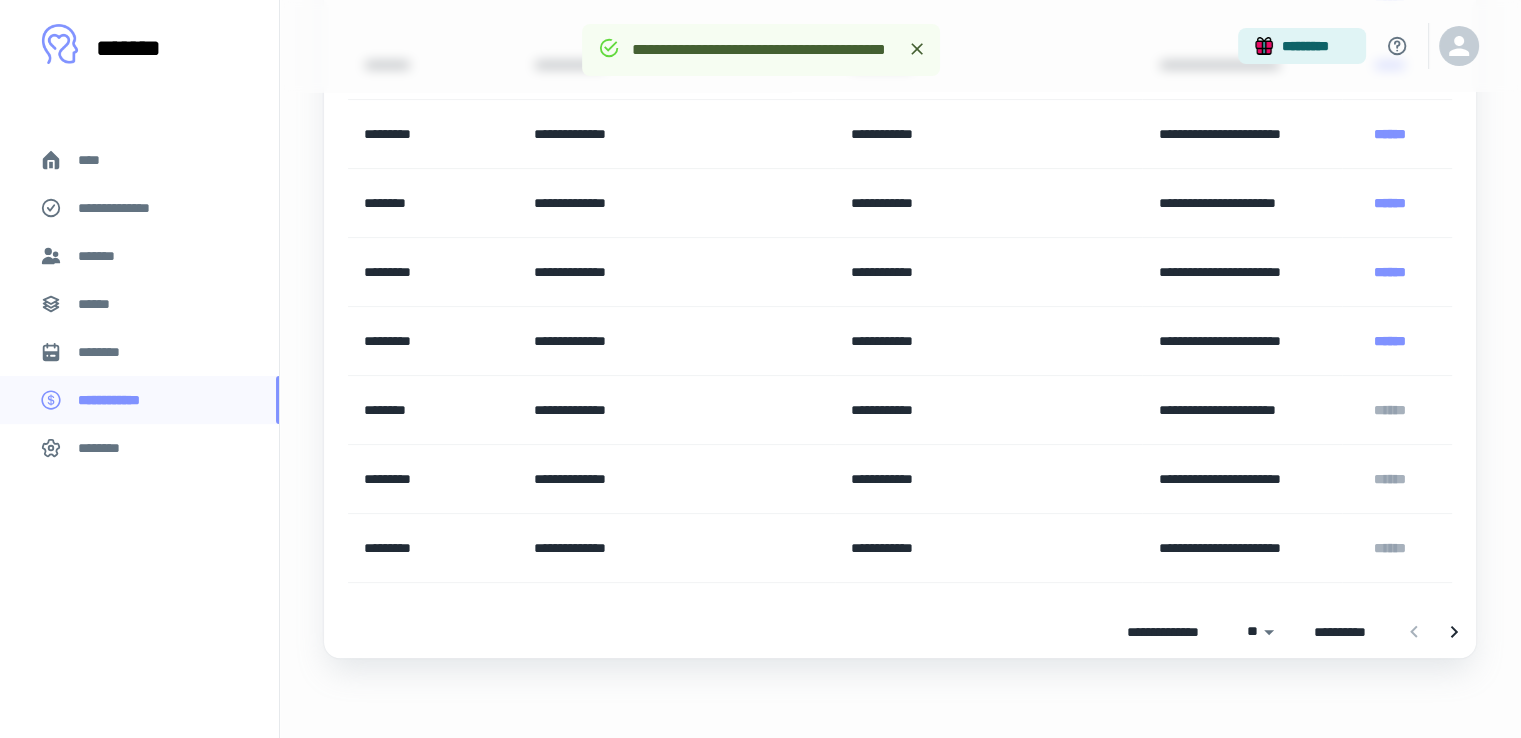 click on "******" at bounding box center [1390, 341] 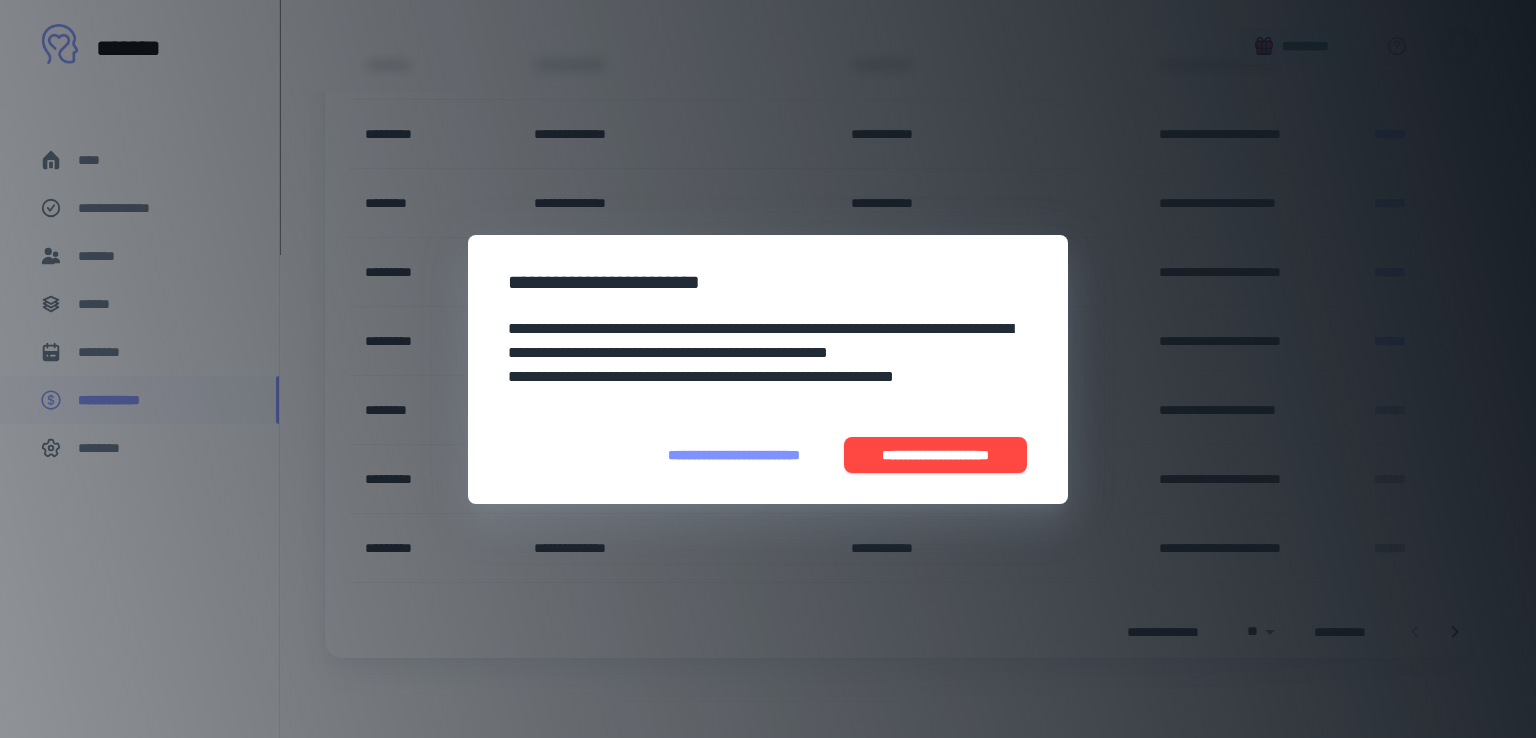 click on "**********" at bounding box center (768, 371) 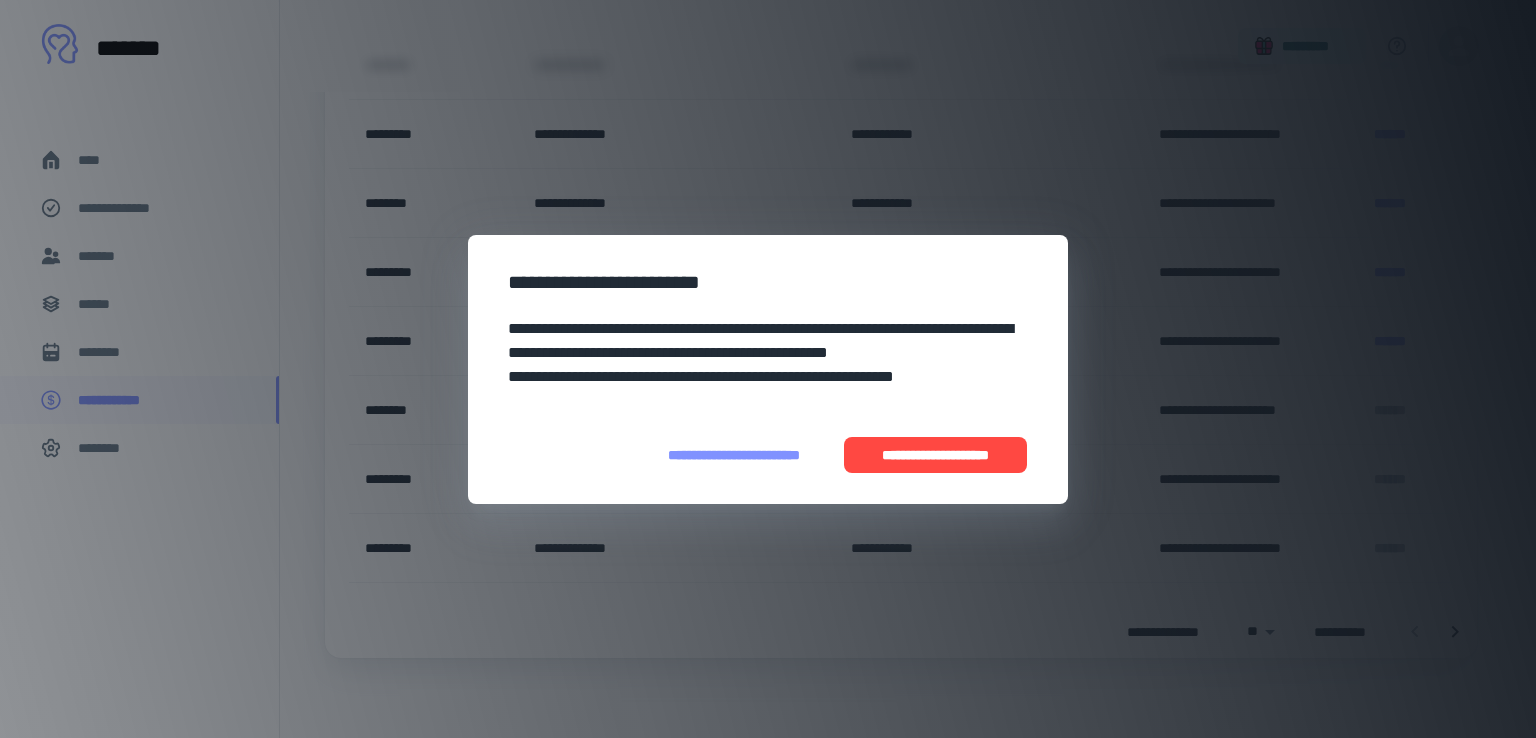 click on "**********" at bounding box center (935, 455) 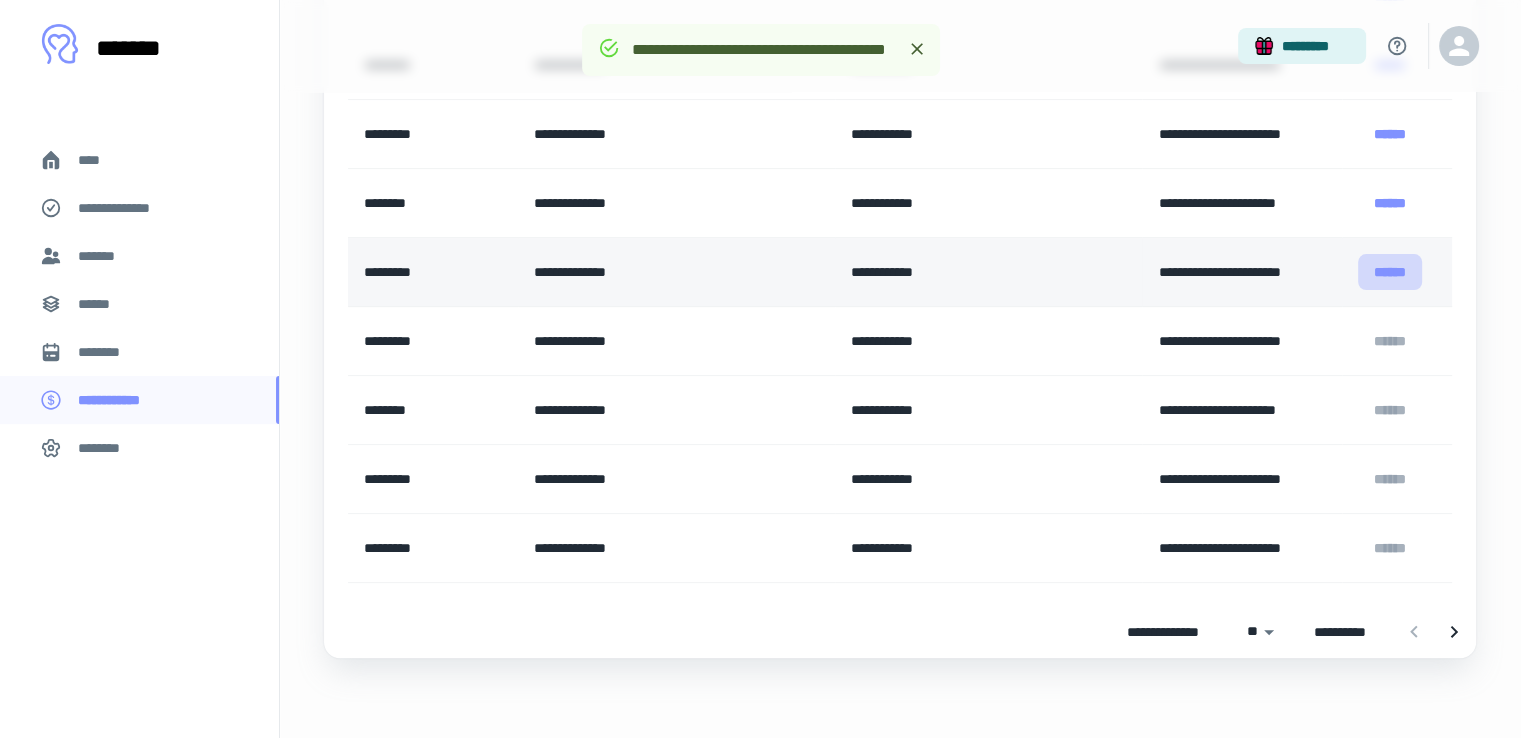 click on "******" at bounding box center (1390, 272) 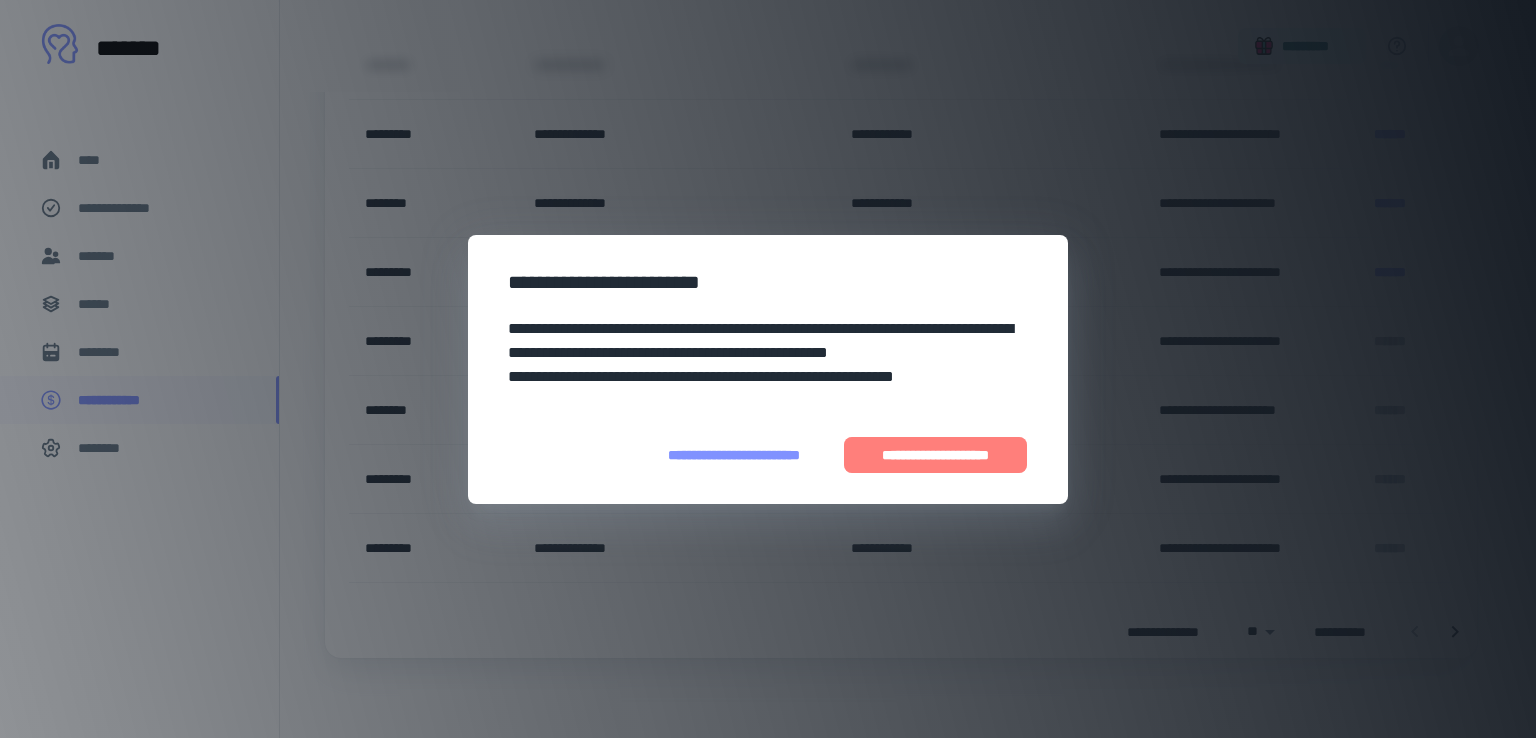 click on "**********" at bounding box center (935, 455) 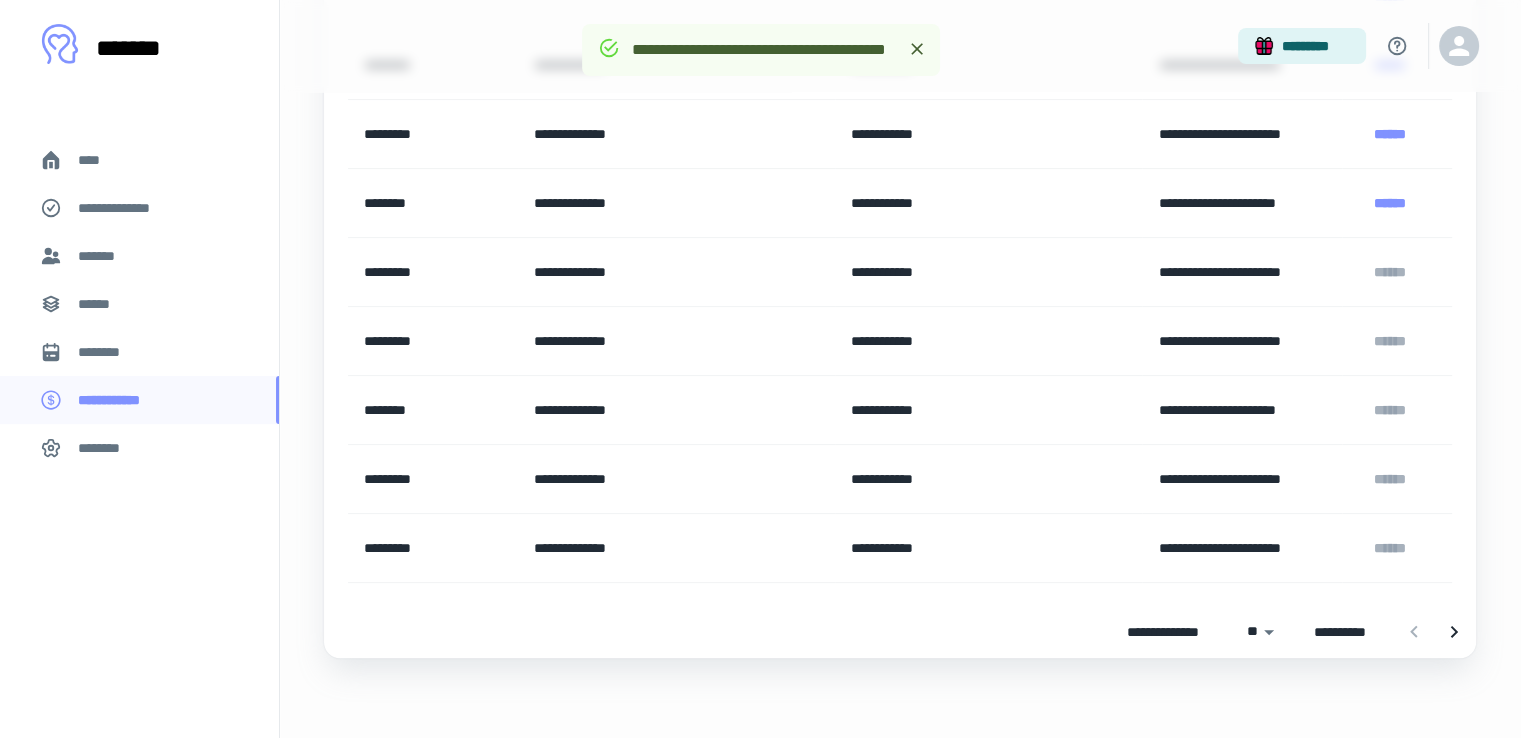 click on "******" at bounding box center (1390, 203) 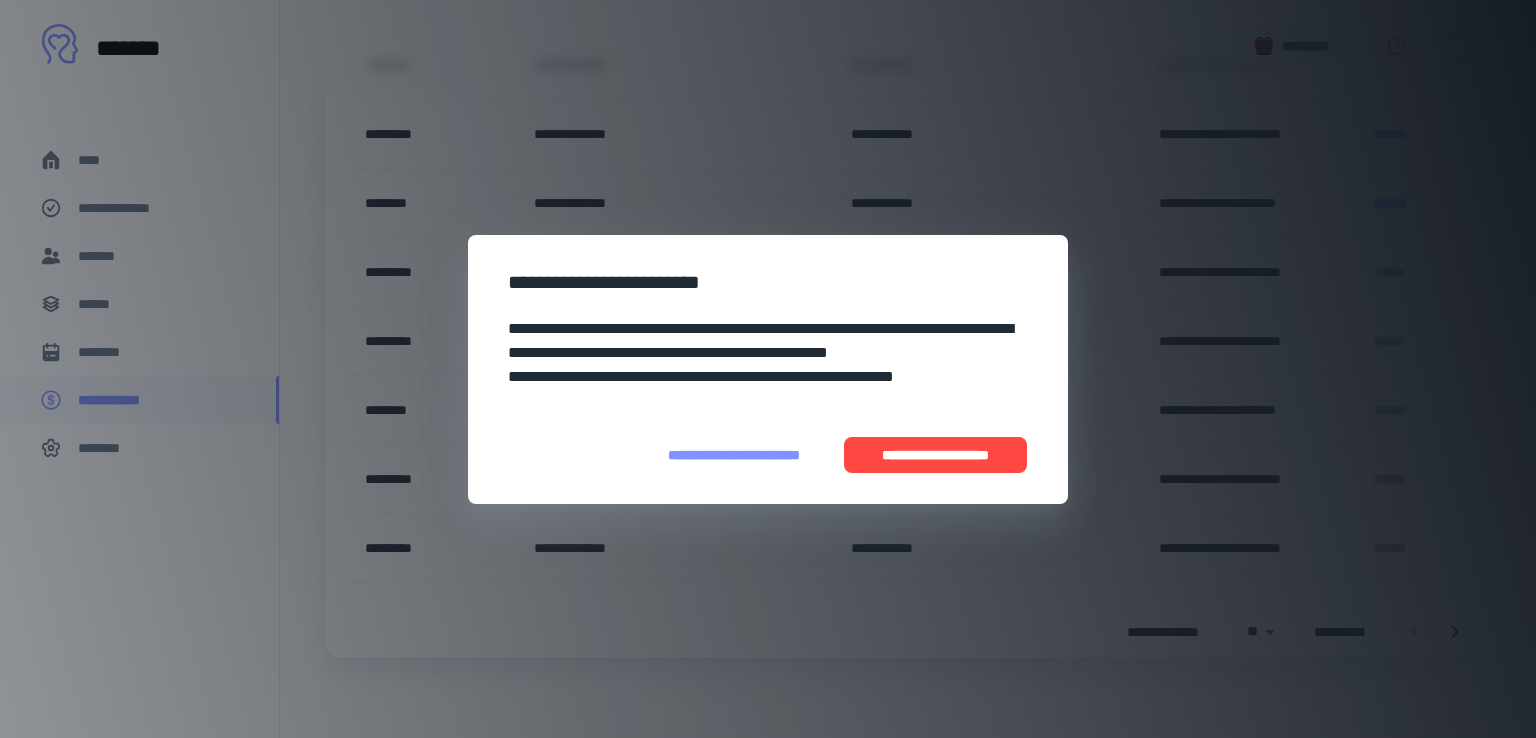 click on "**********" at bounding box center (935, 455) 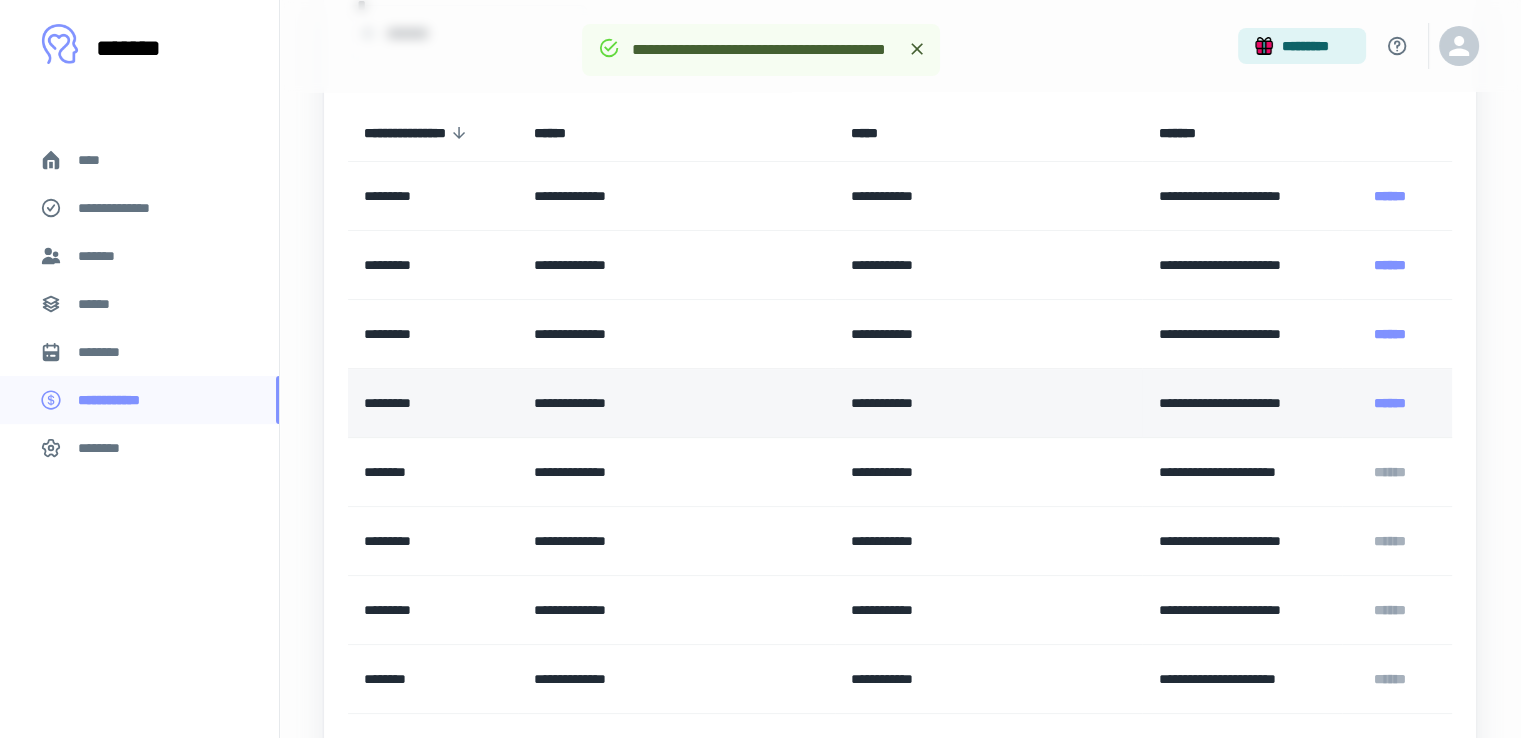 scroll, scrollTop: 189, scrollLeft: 0, axis: vertical 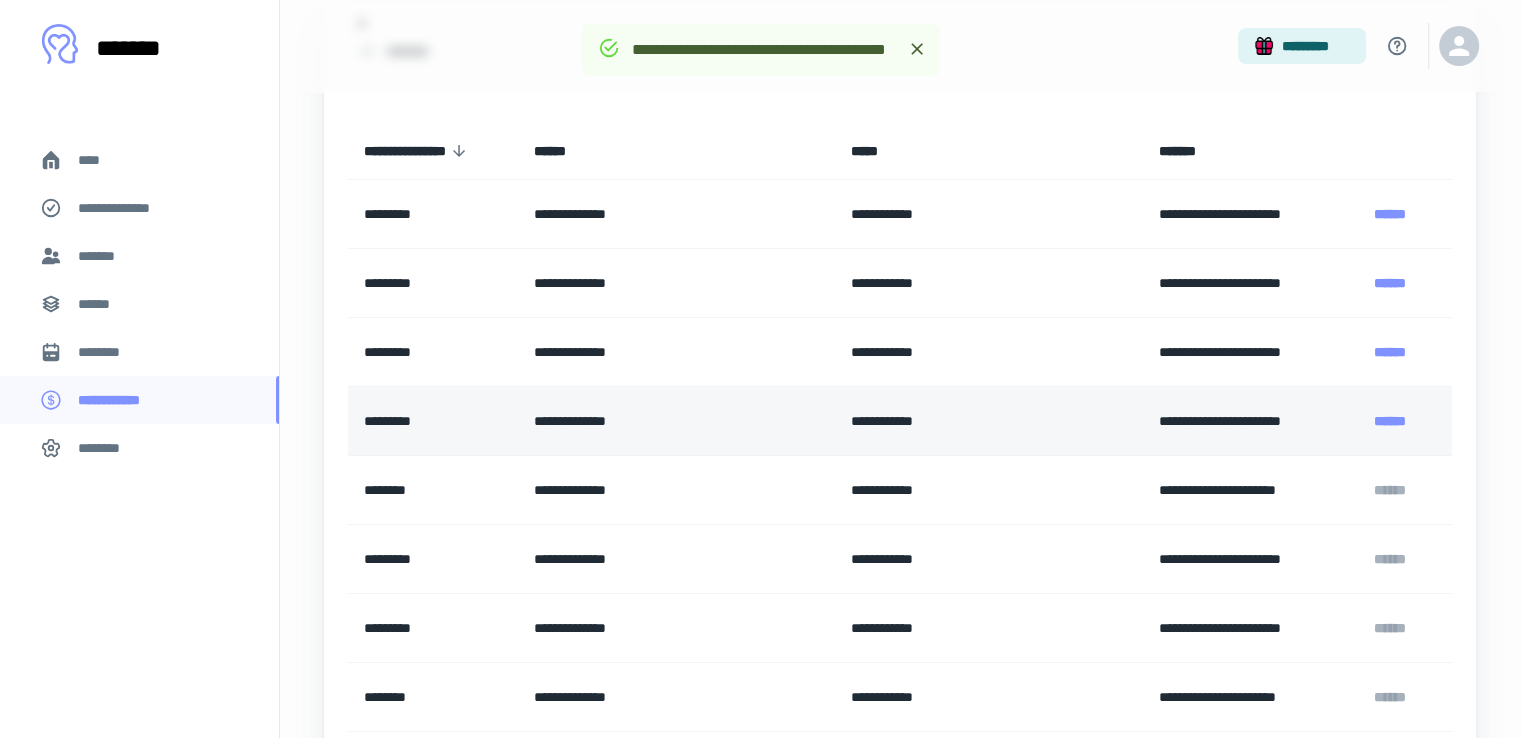 click on "******" at bounding box center (1390, 421) 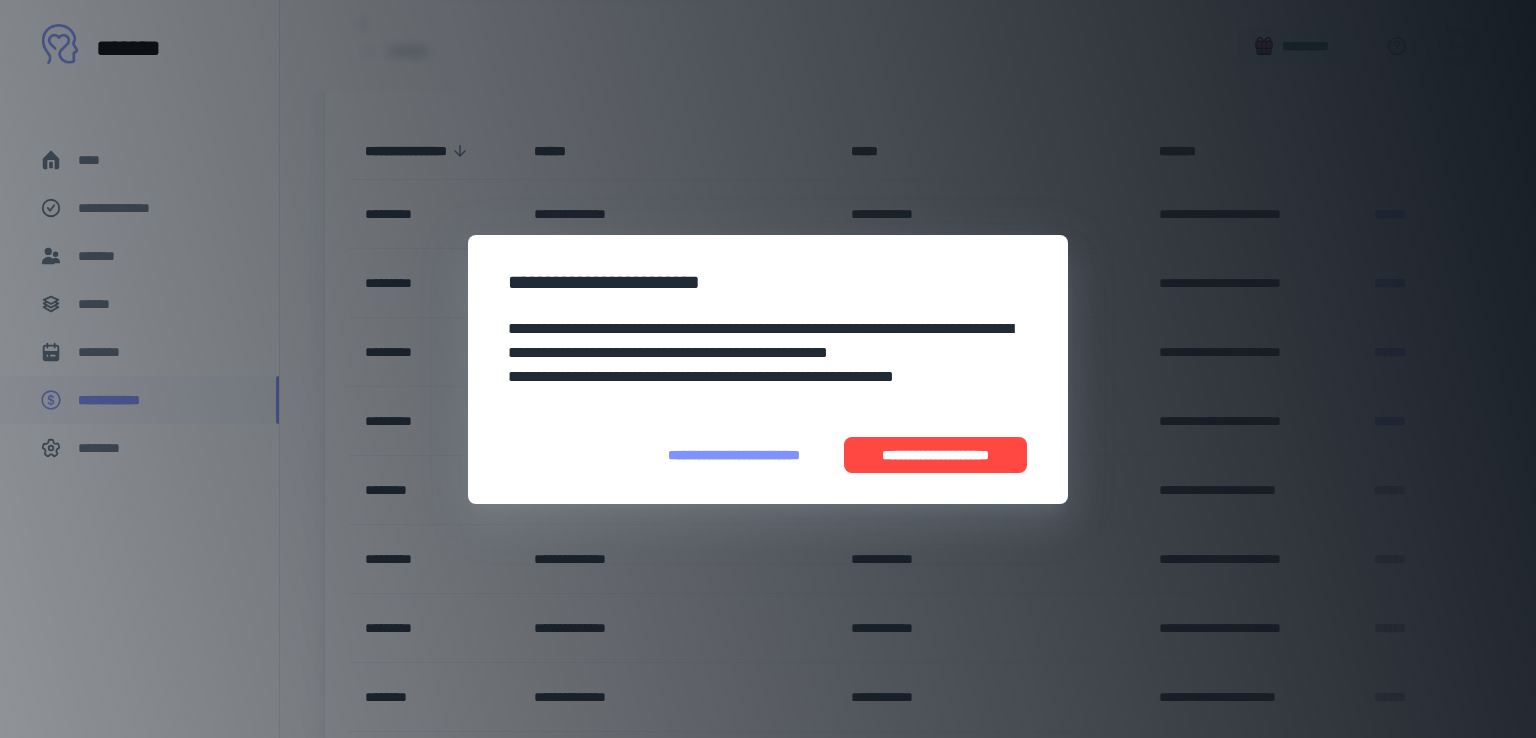 click on "**********" at bounding box center [935, 455] 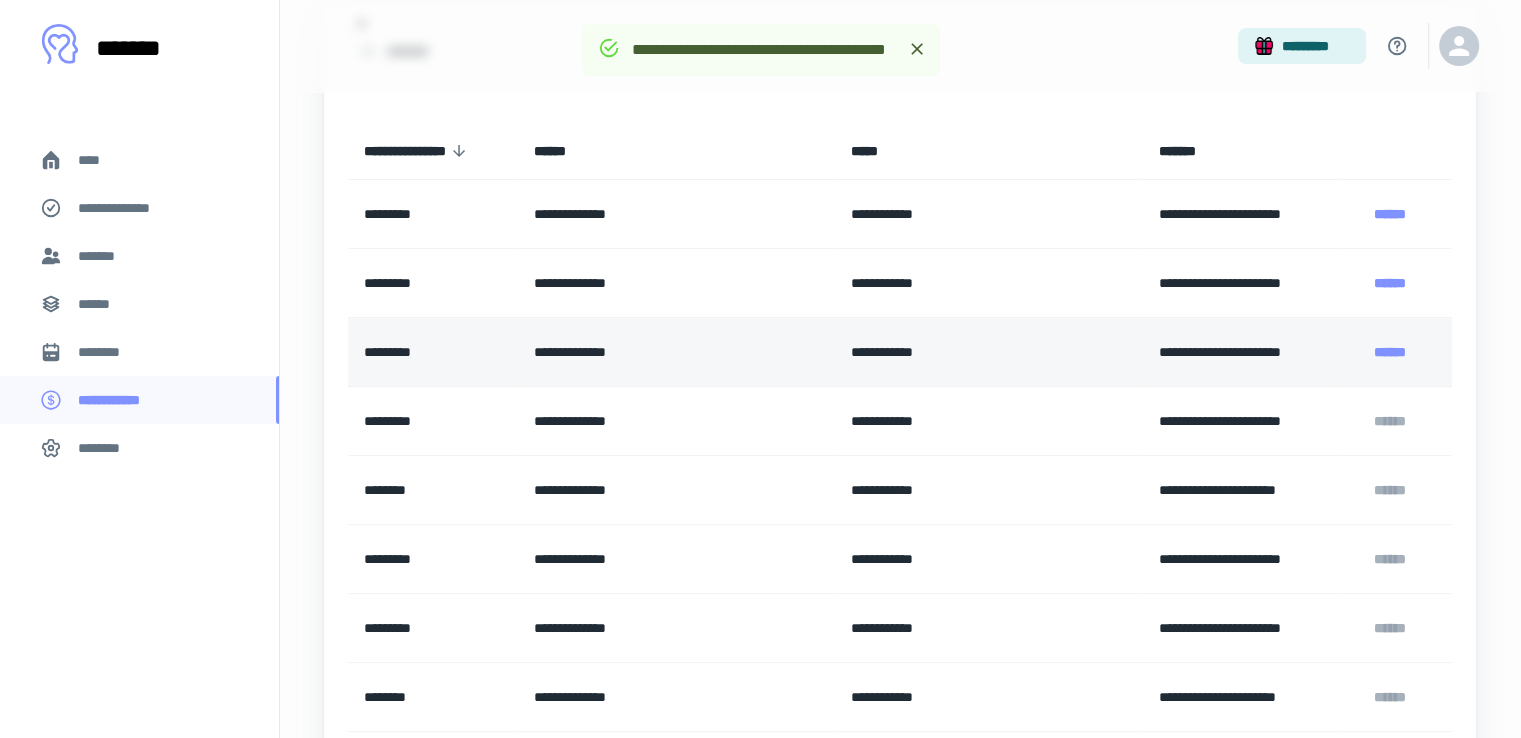 click on "******" at bounding box center (1390, 352) 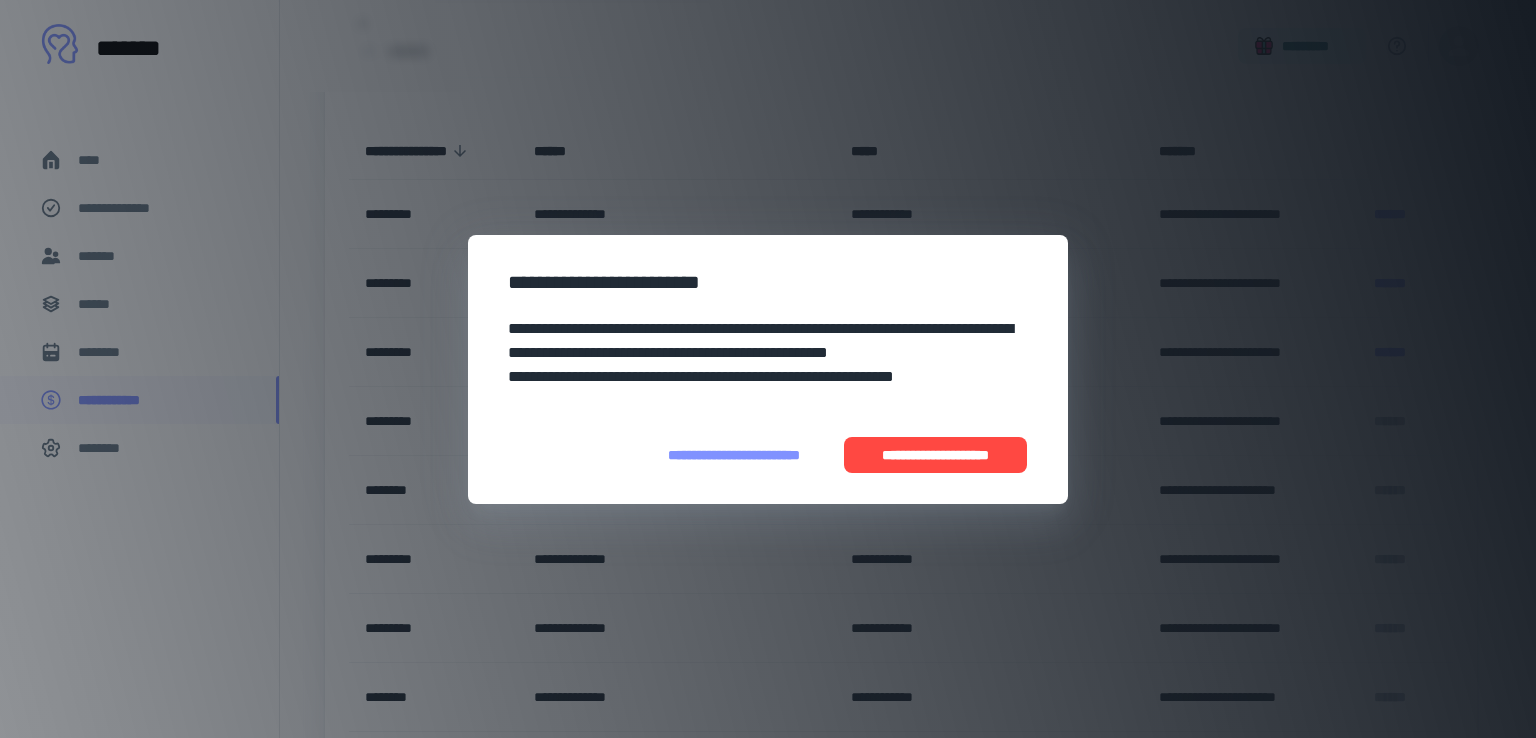 click on "**********" at bounding box center [935, 455] 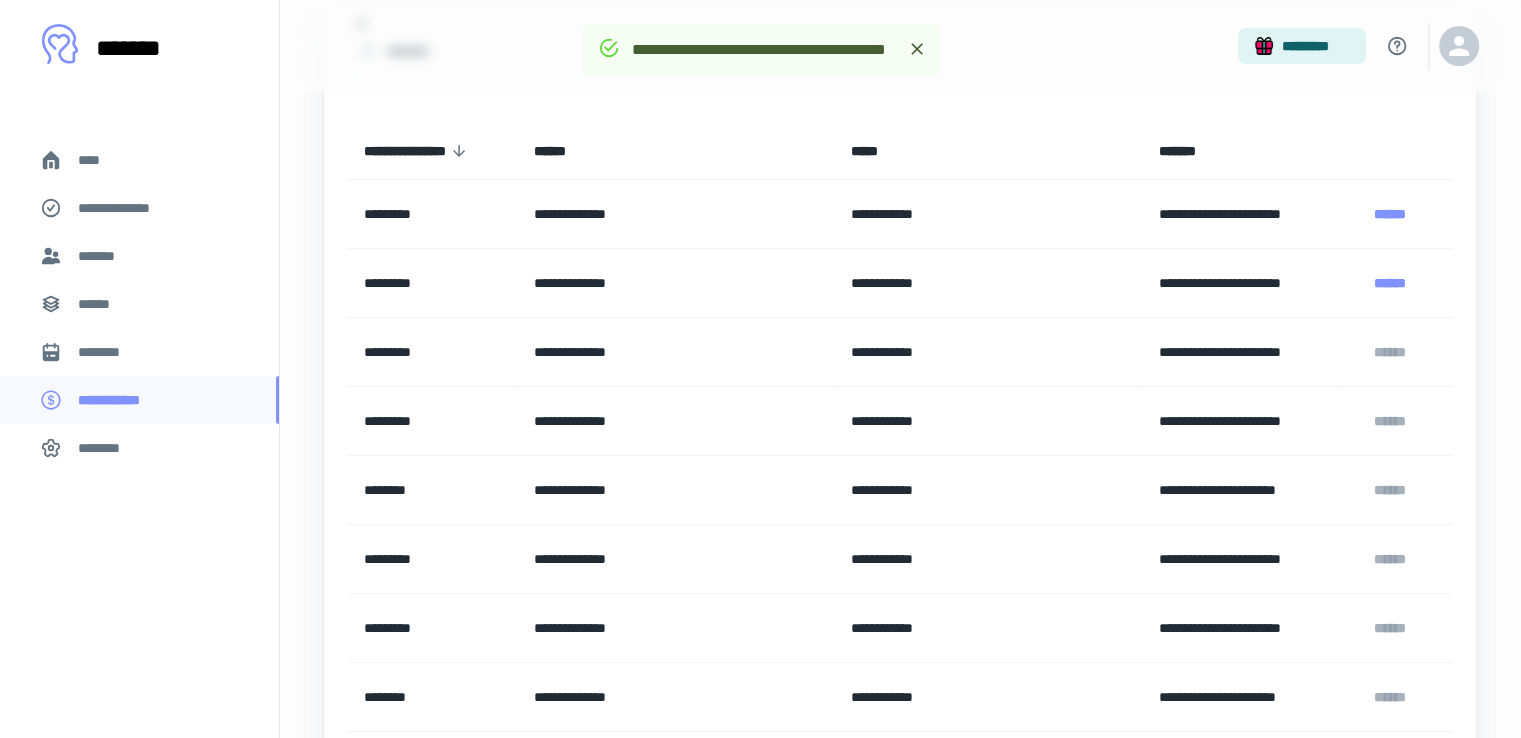 click on "******" at bounding box center [1390, 283] 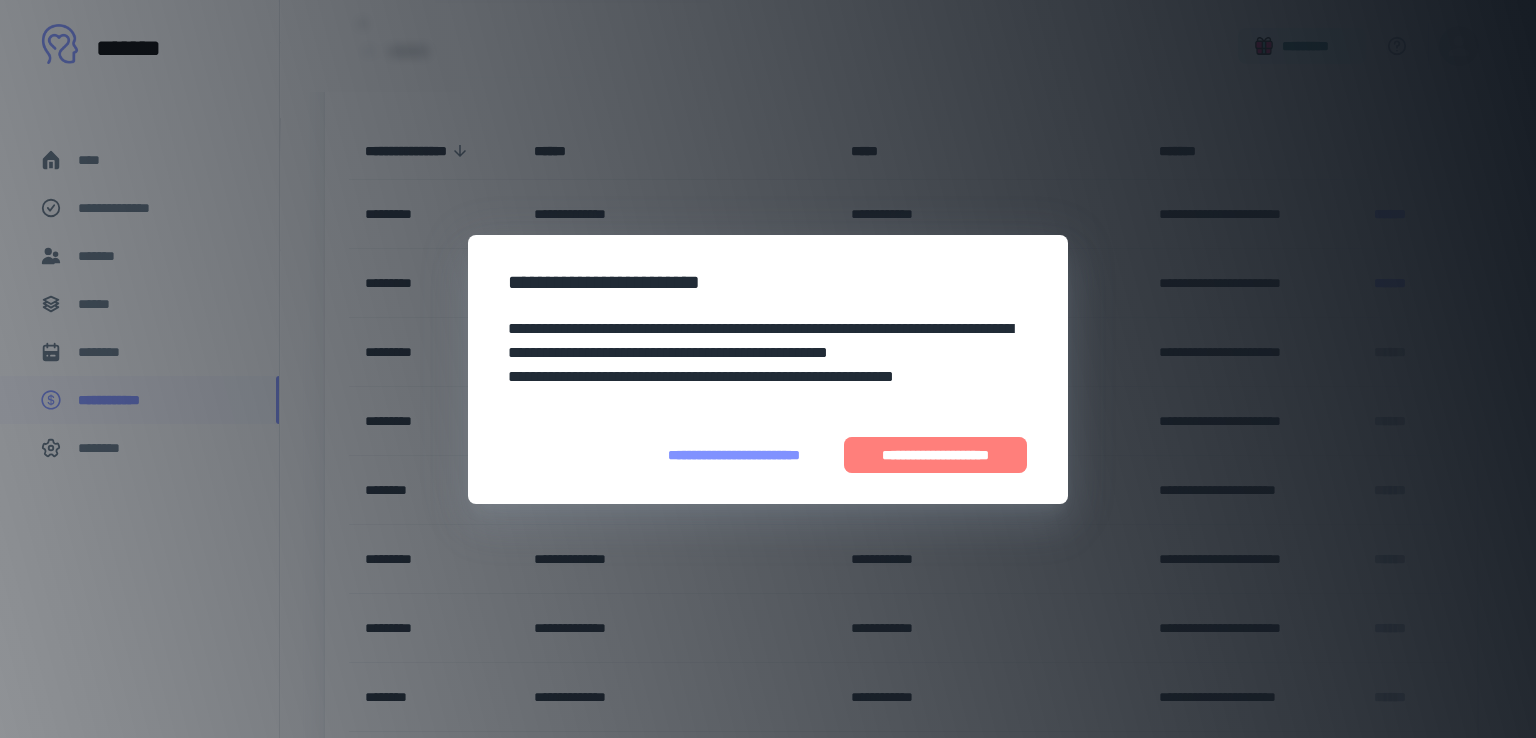 click on "**********" at bounding box center [935, 455] 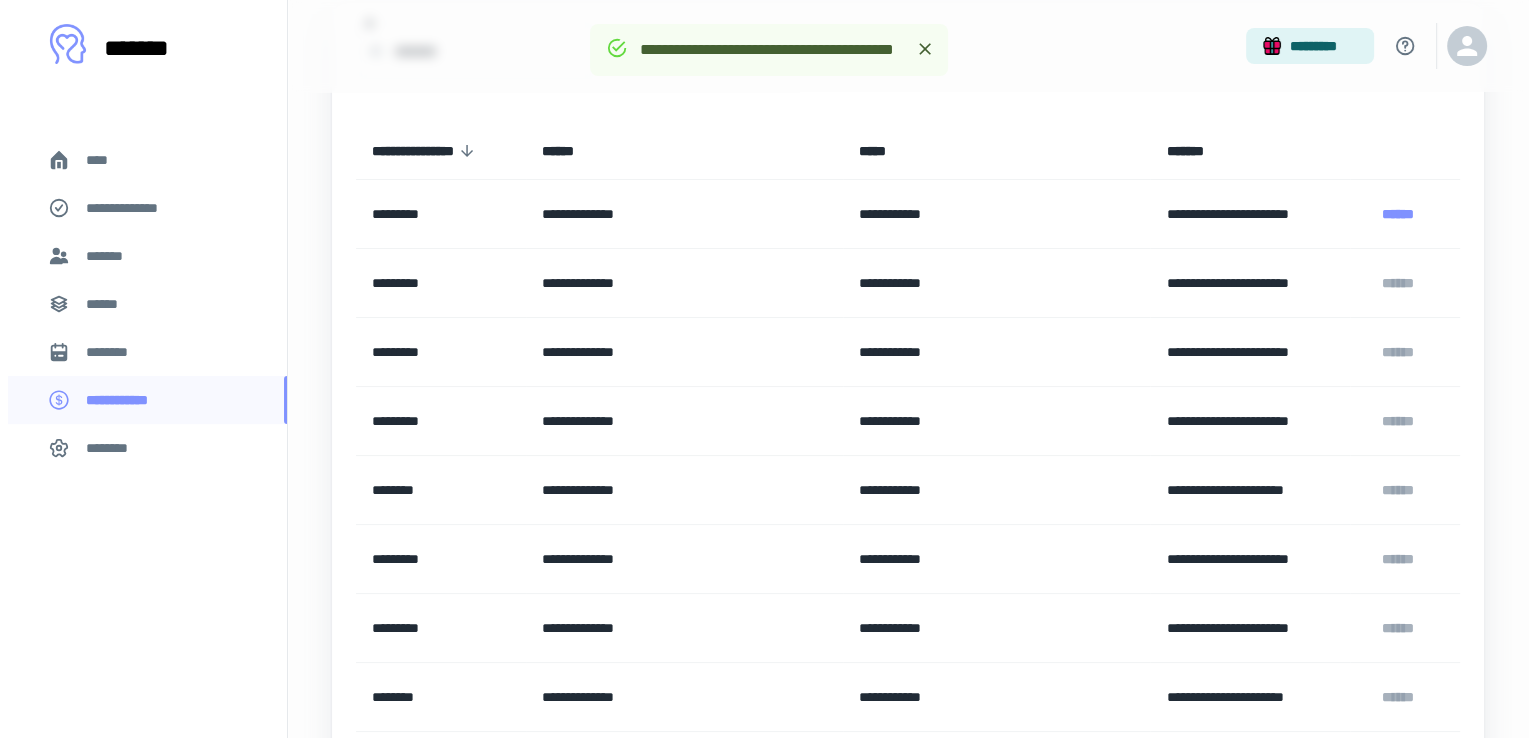 scroll, scrollTop: 0, scrollLeft: 0, axis: both 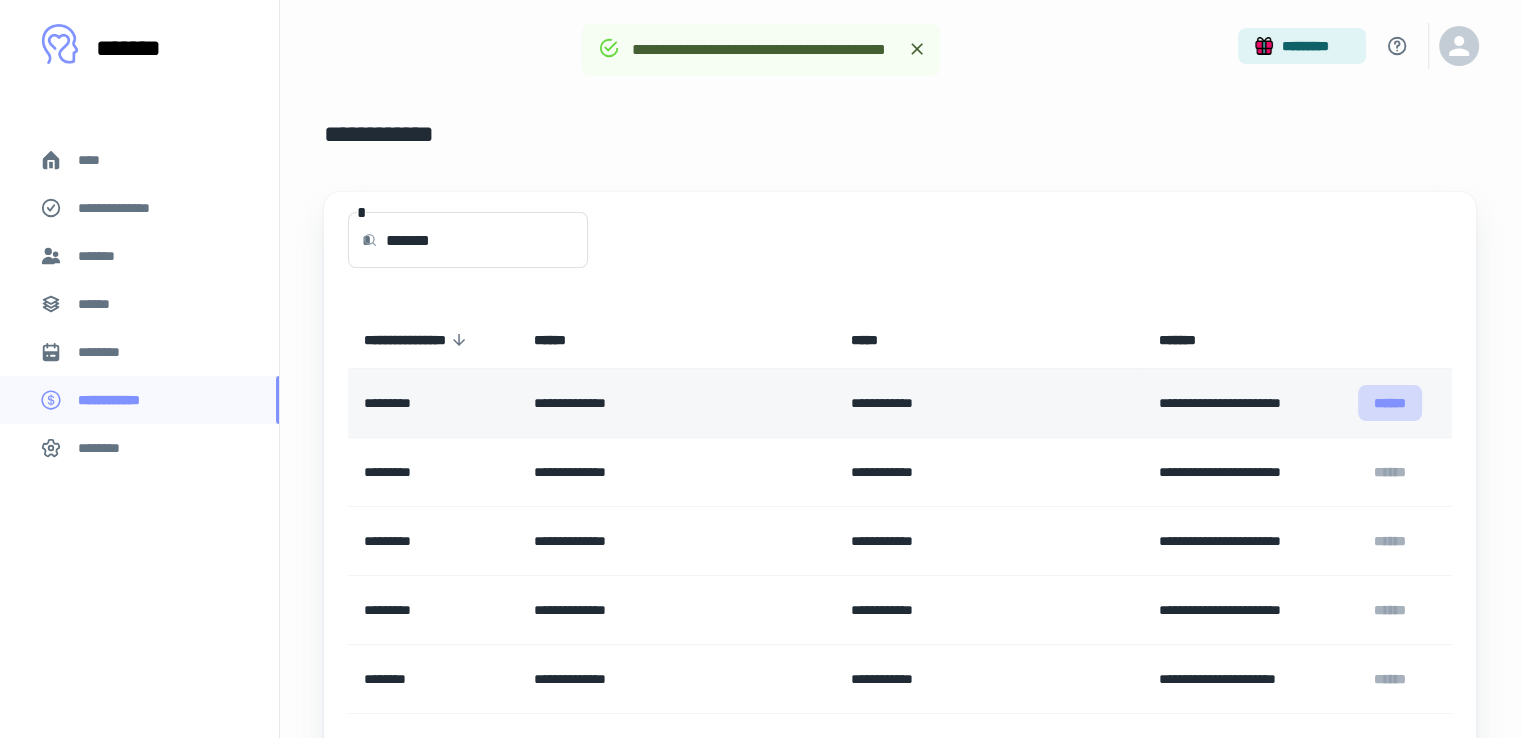 click on "******" at bounding box center (1390, 403) 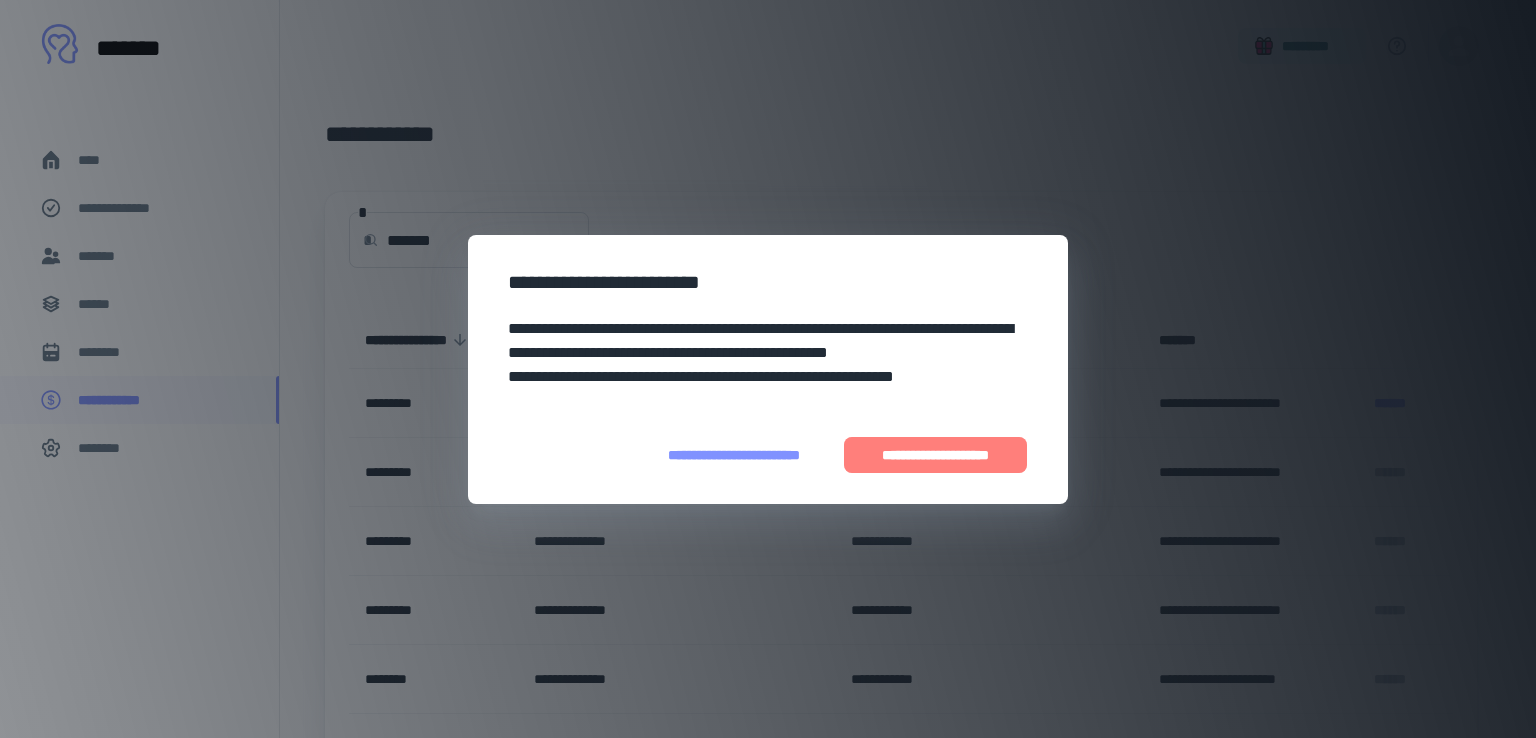 click on "**********" at bounding box center (935, 455) 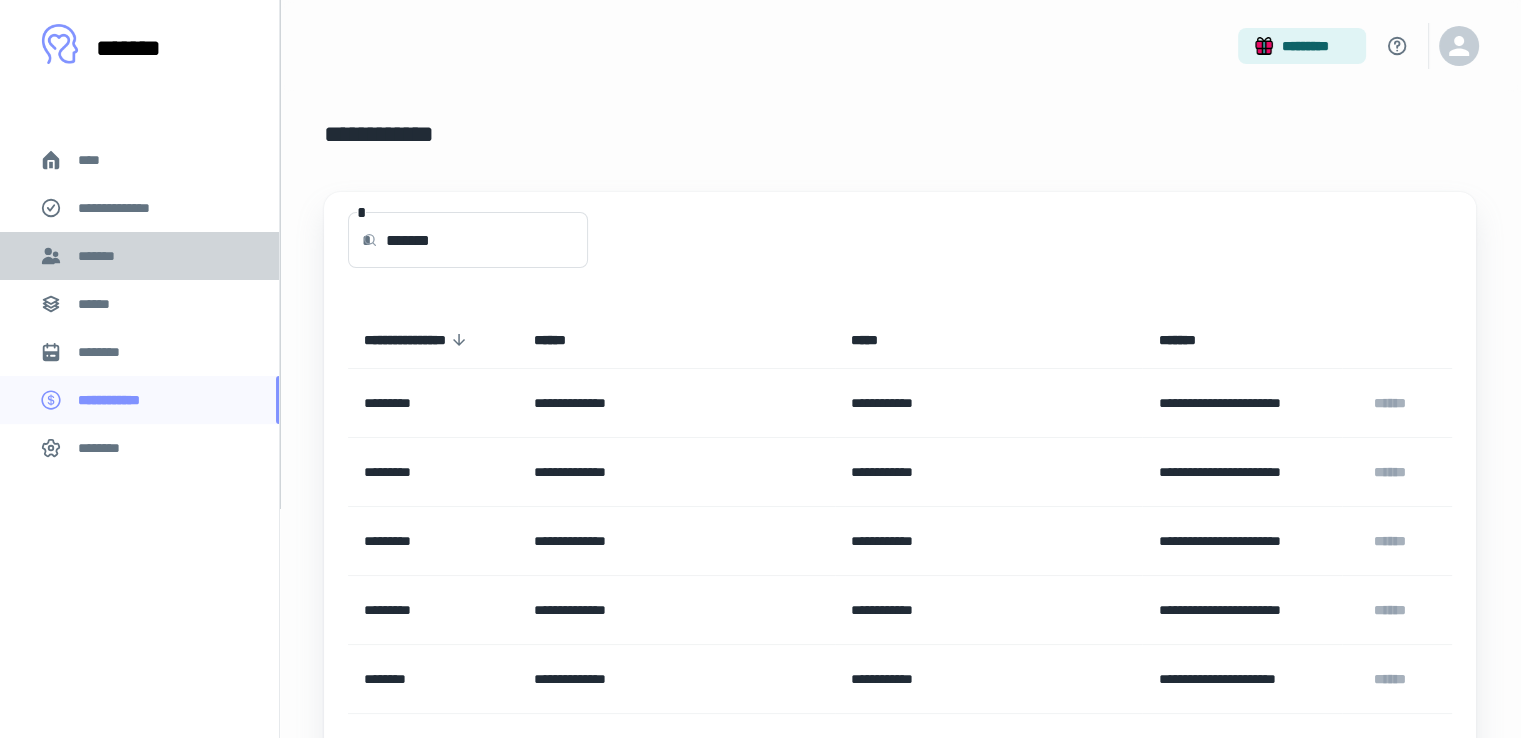 click on "*******" at bounding box center (101, 256) 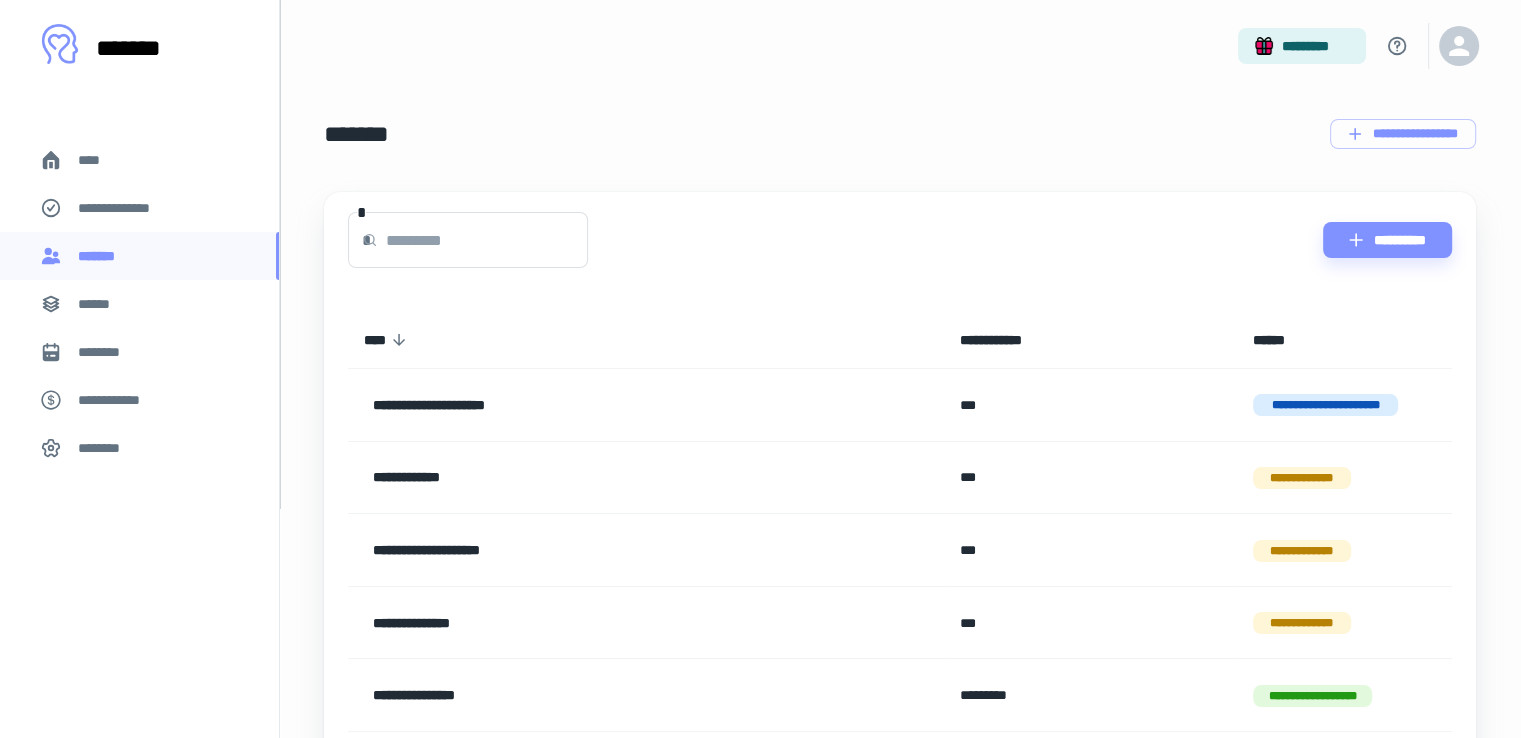 click at bounding box center [487, 240] 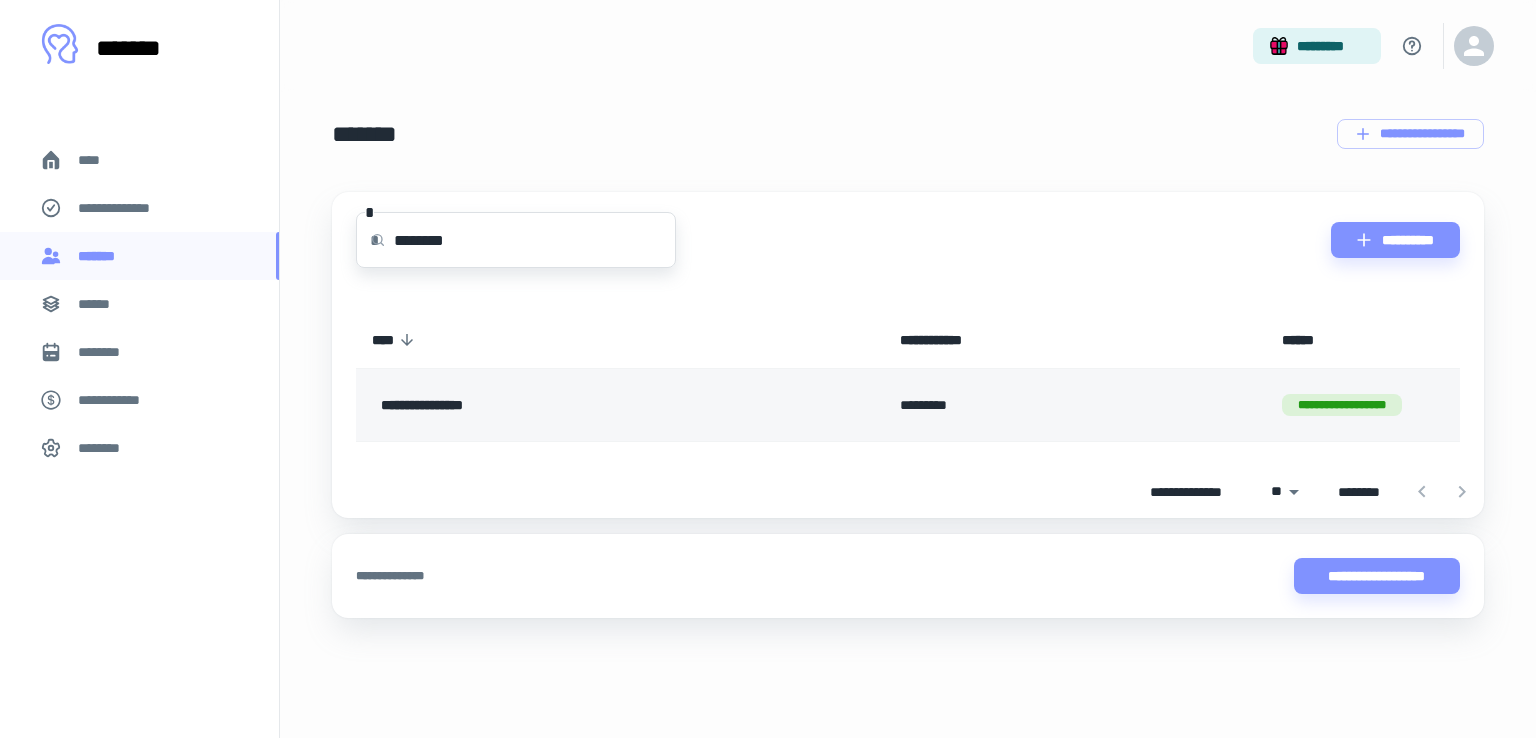 type on "********" 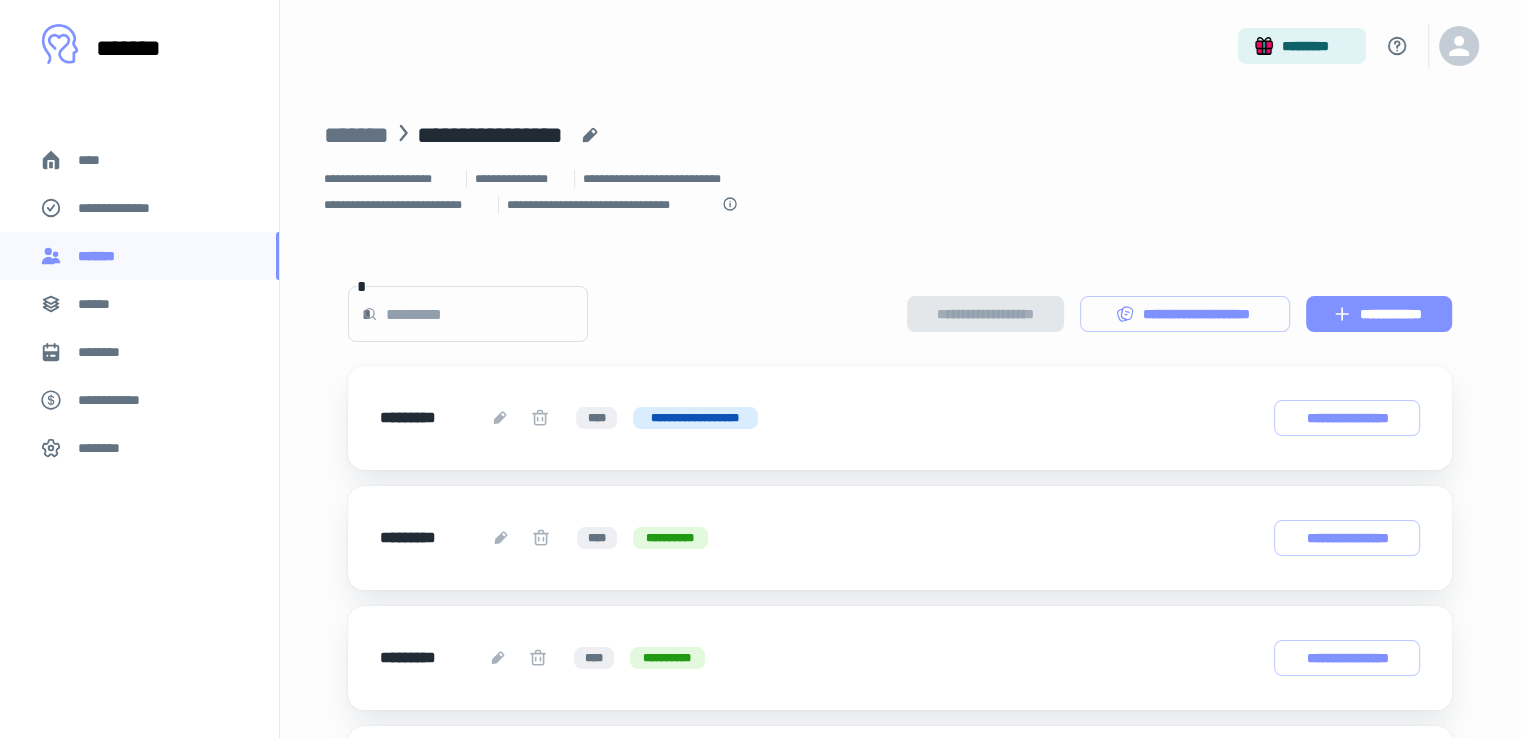 click on "**********" at bounding box center (1379, 314) 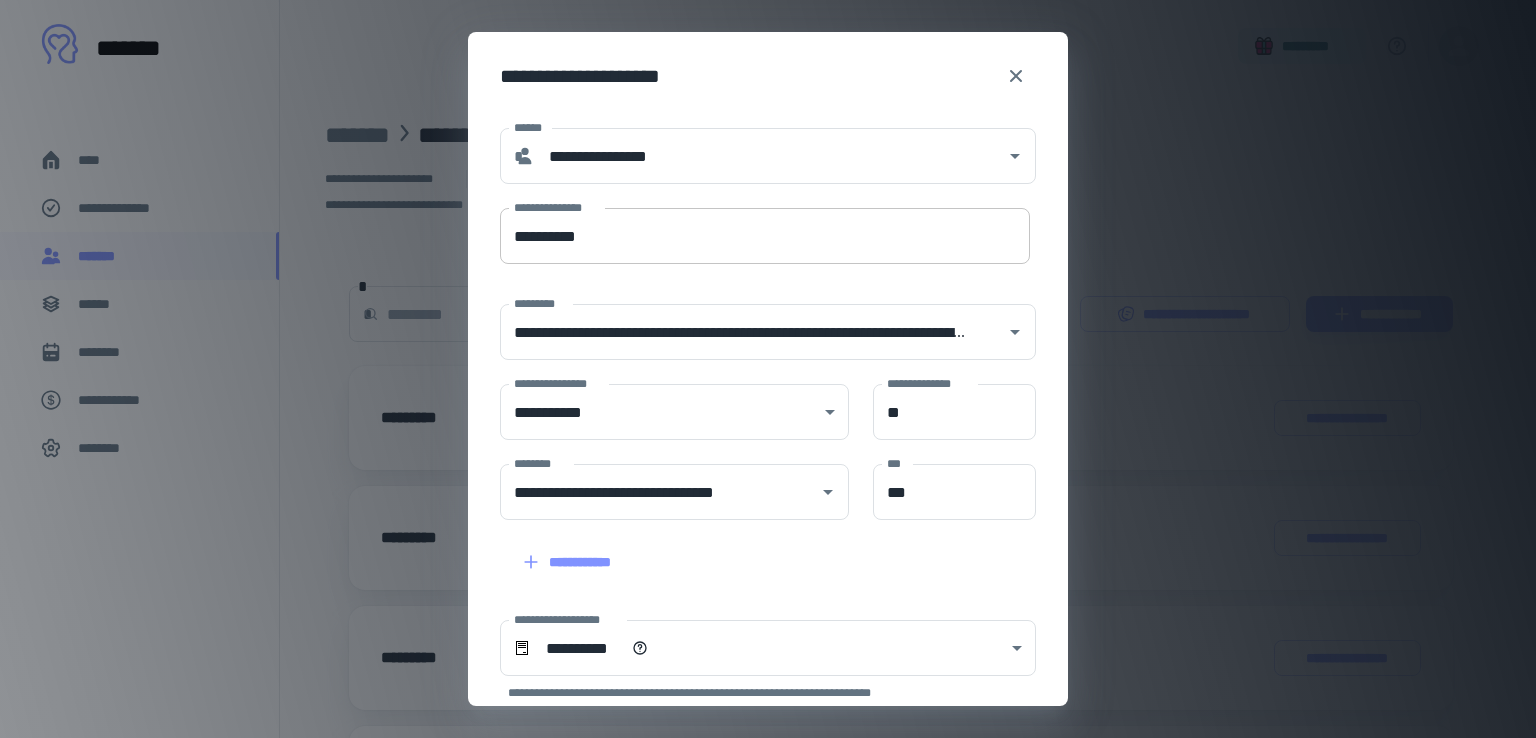 click on "**********" at bounding box center [765, 236] 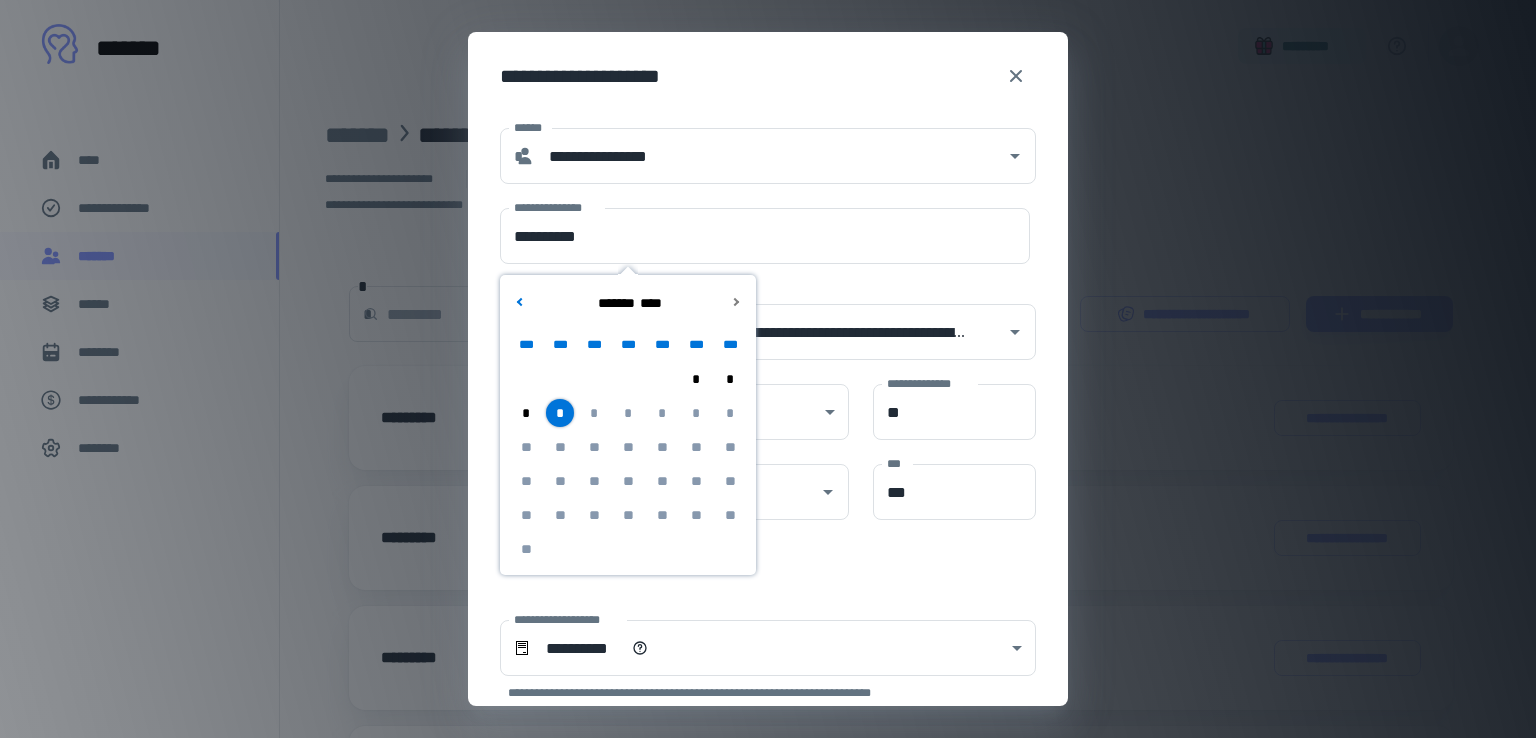 click on "**********" at bounding box center (756, 224) 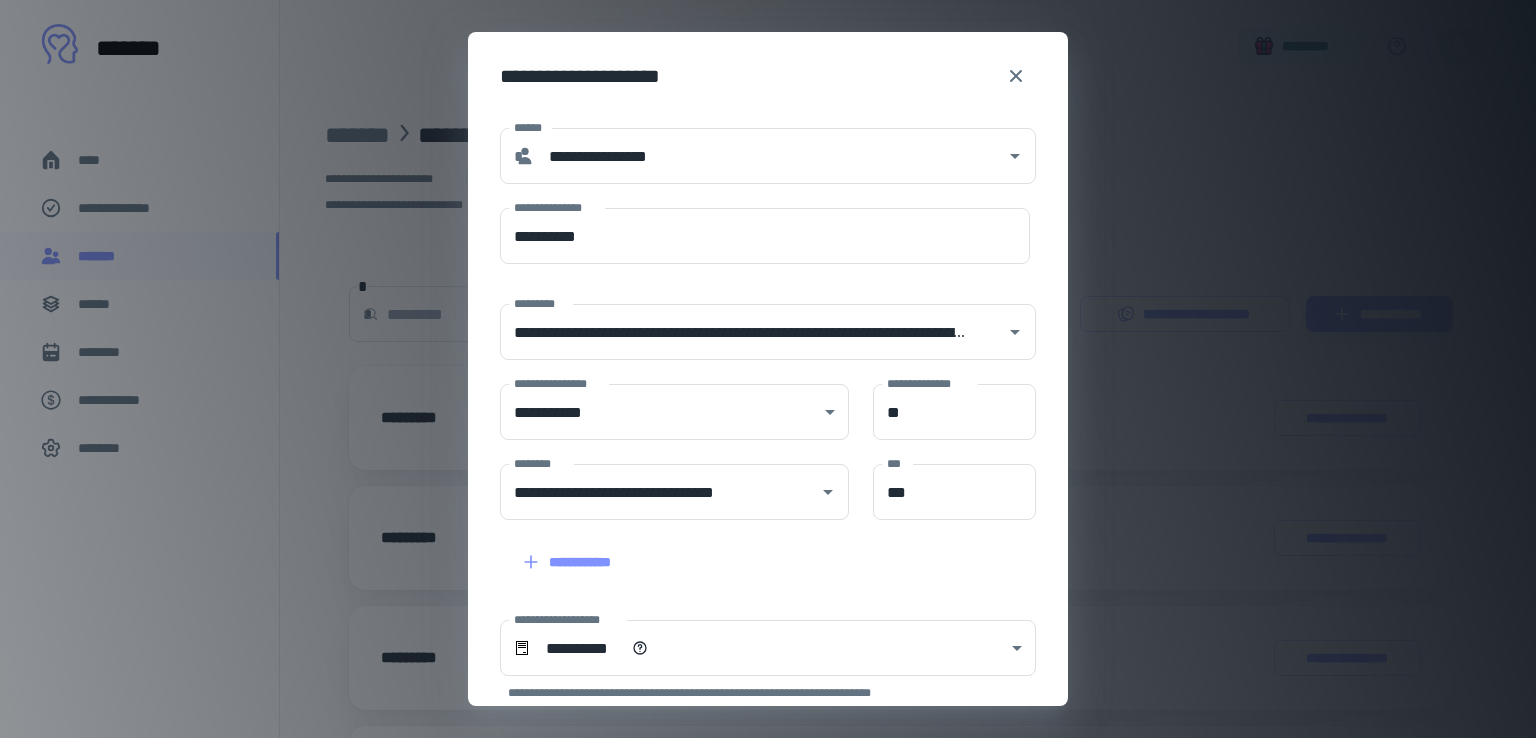 scroll, scrollTop: 212, scrollLeft: 0, axis: vertical 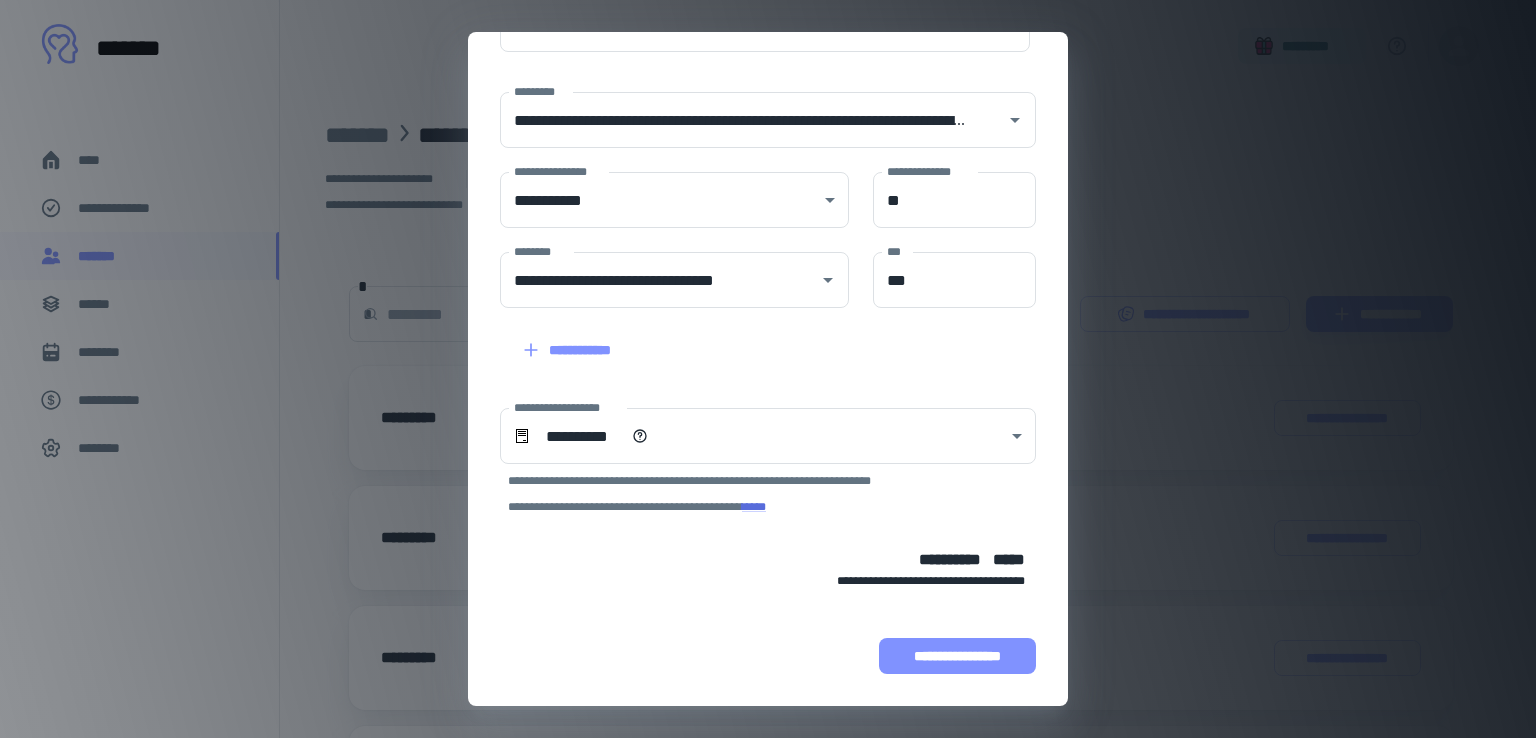 click on "**********" at bounding box center (957, 656) 